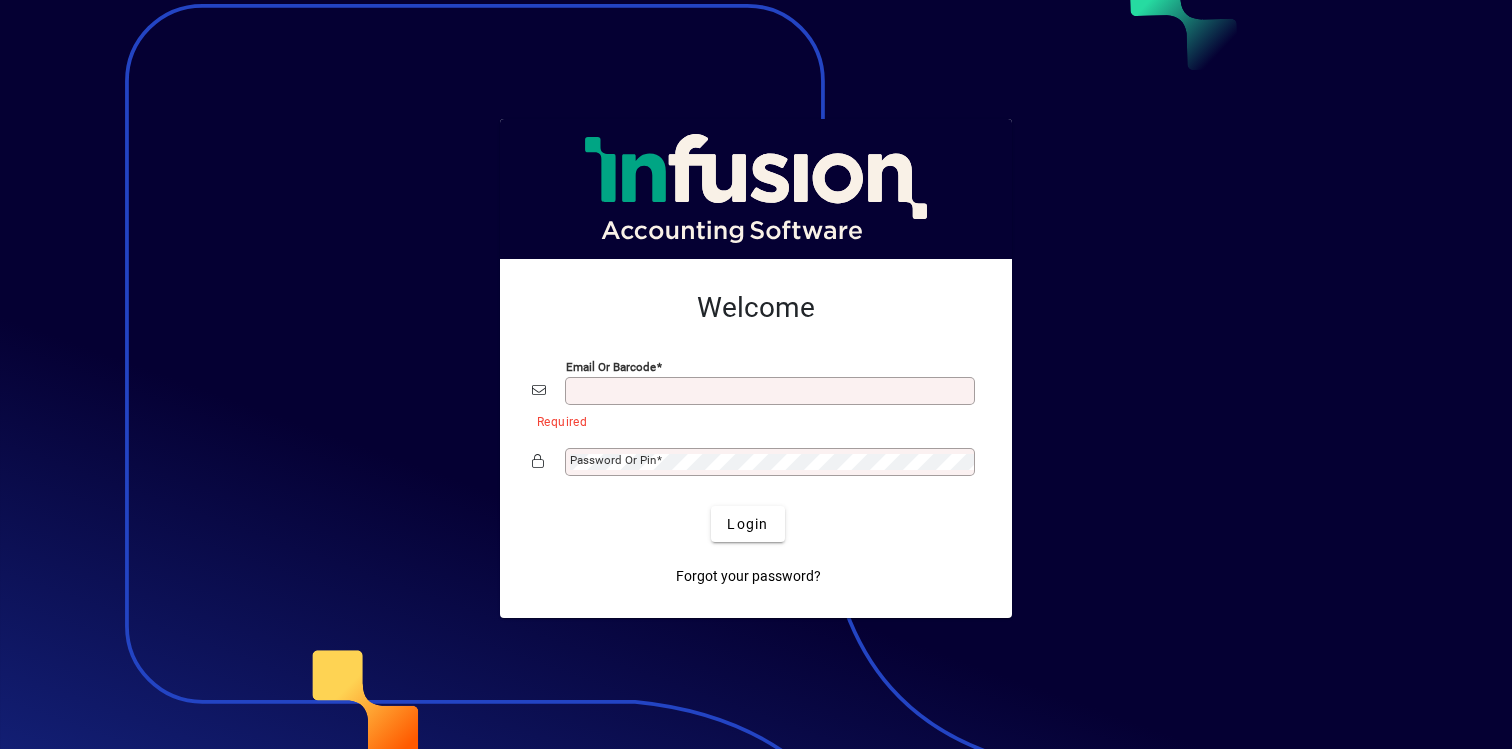 scroll, scrollTop: 0, scrollLeft: 0, axis: both 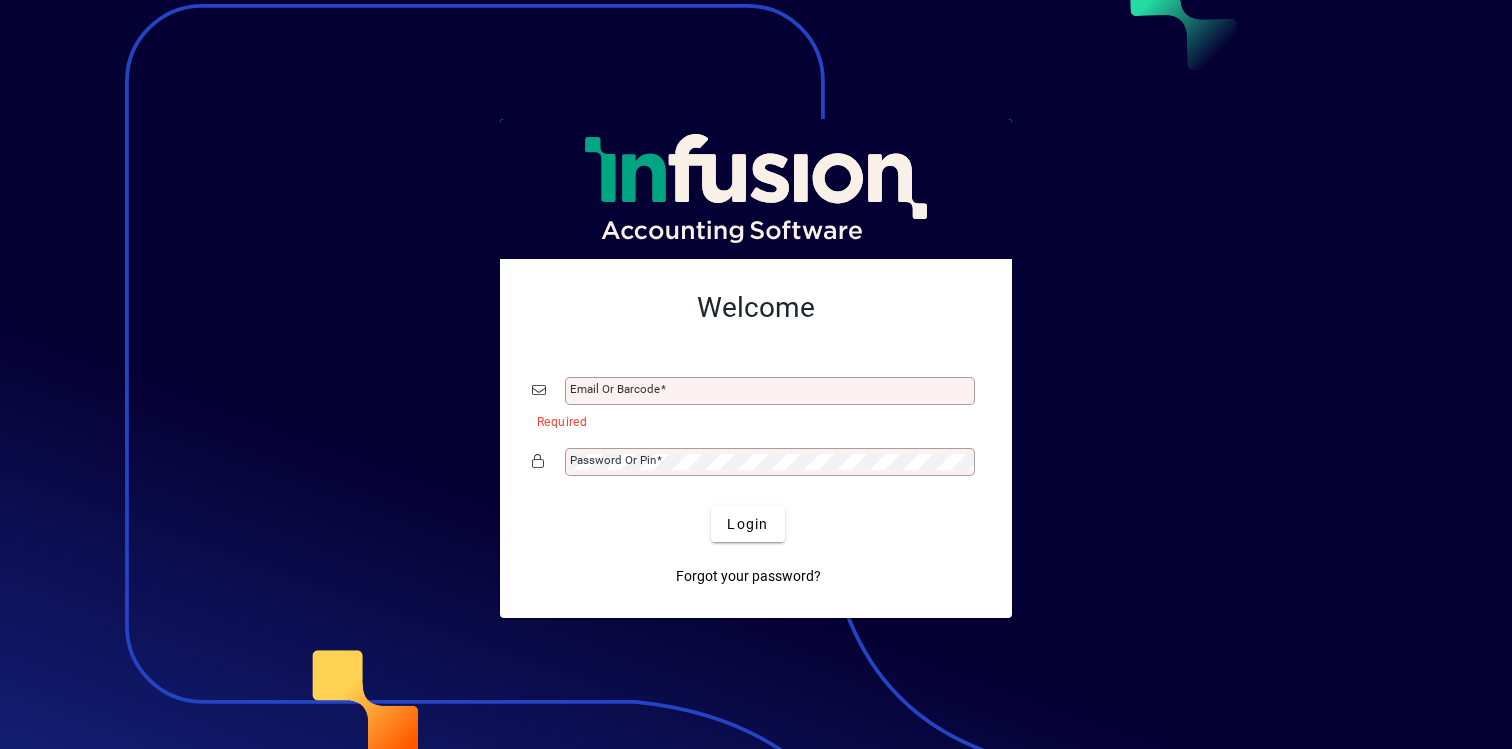 type on "**********" 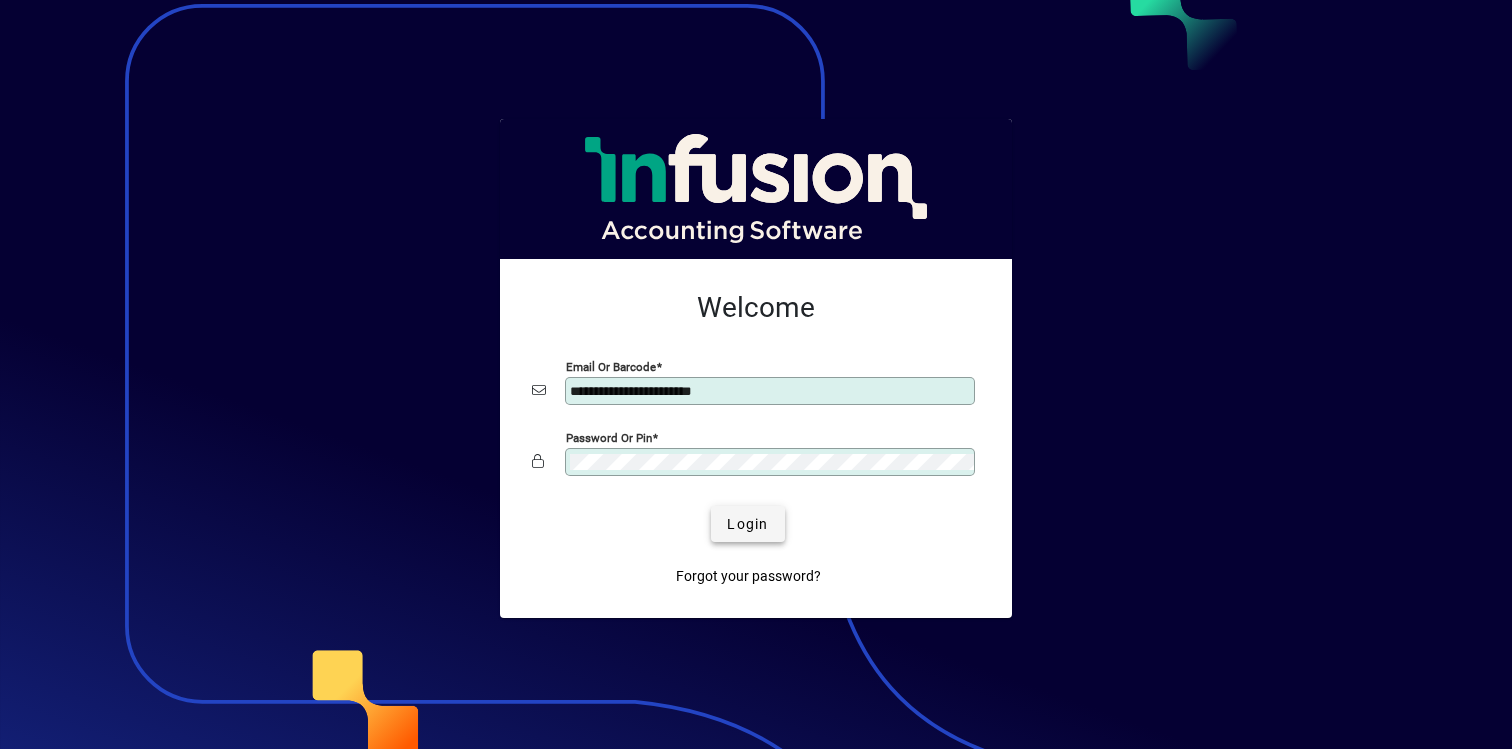 click 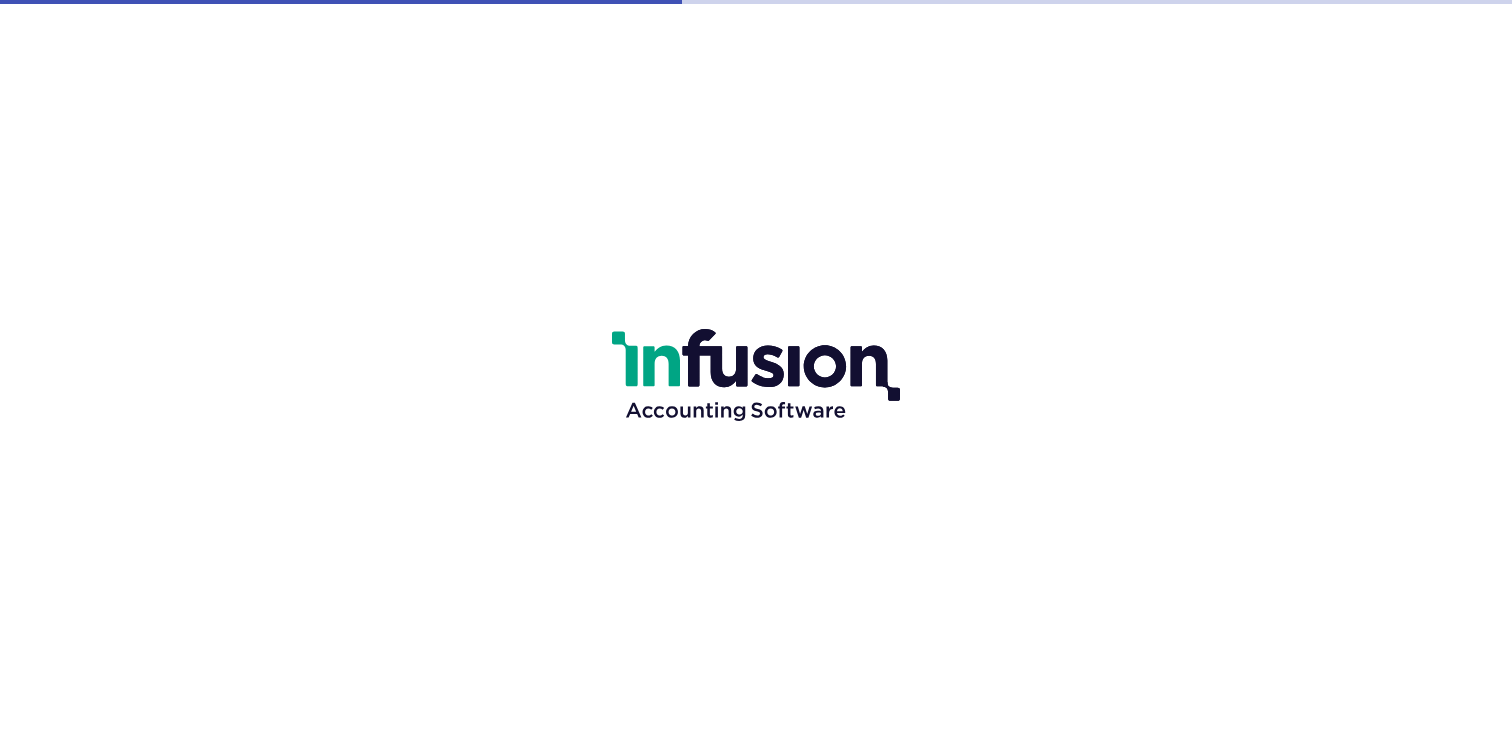 scroll, scrollTop: 0, scrollLeft: 0, axis: both 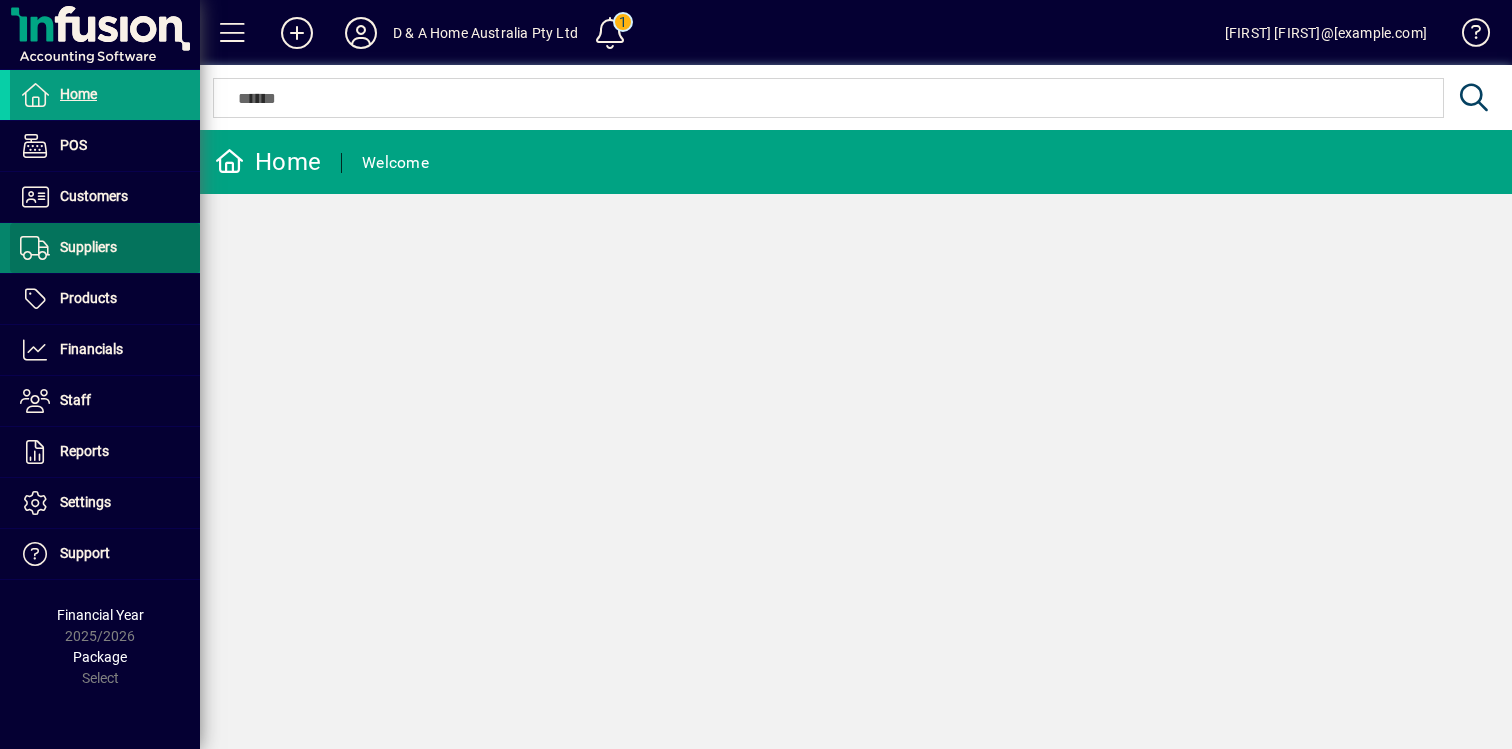 click at bounding box center (105, 248) 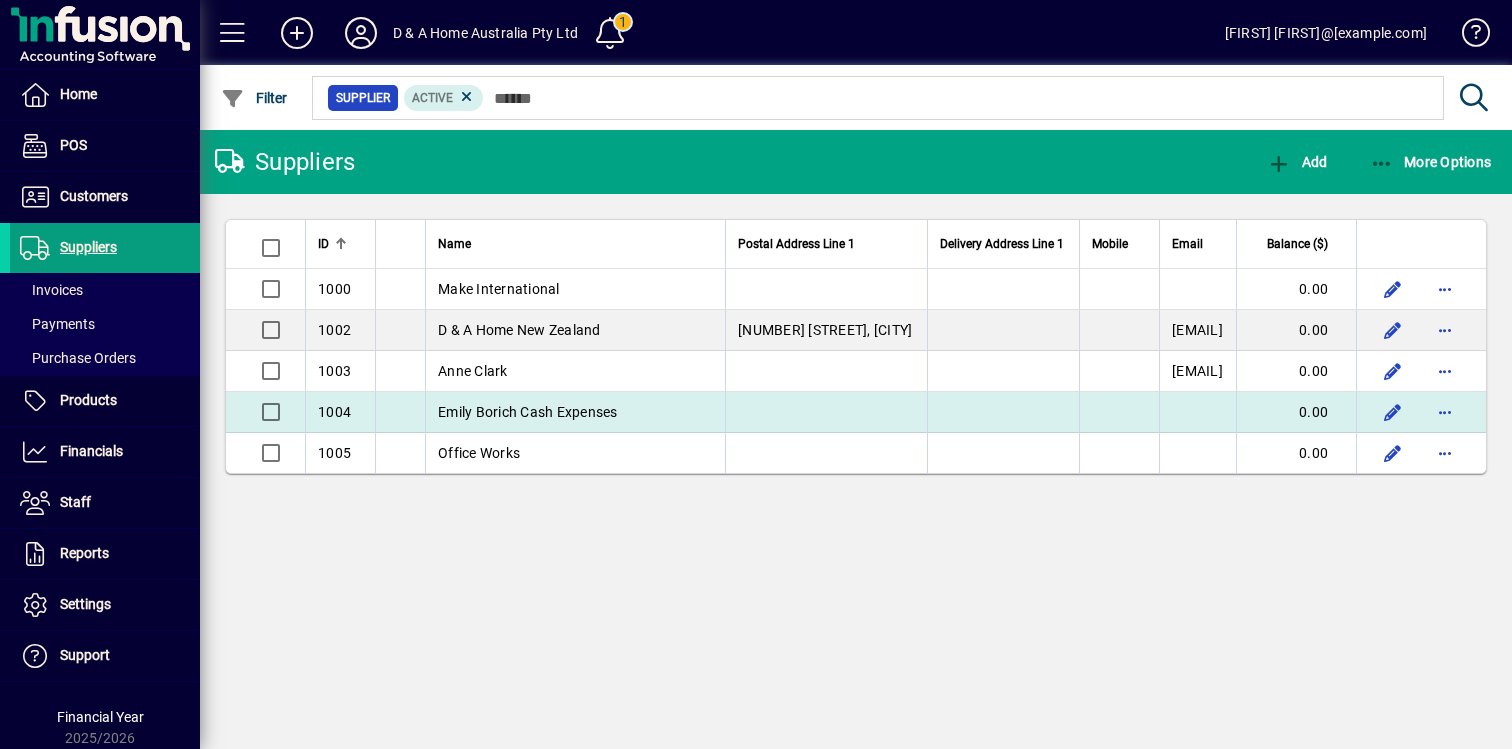 click on "Emily Borich Cash Expenses" at bounding box center (528, 412) 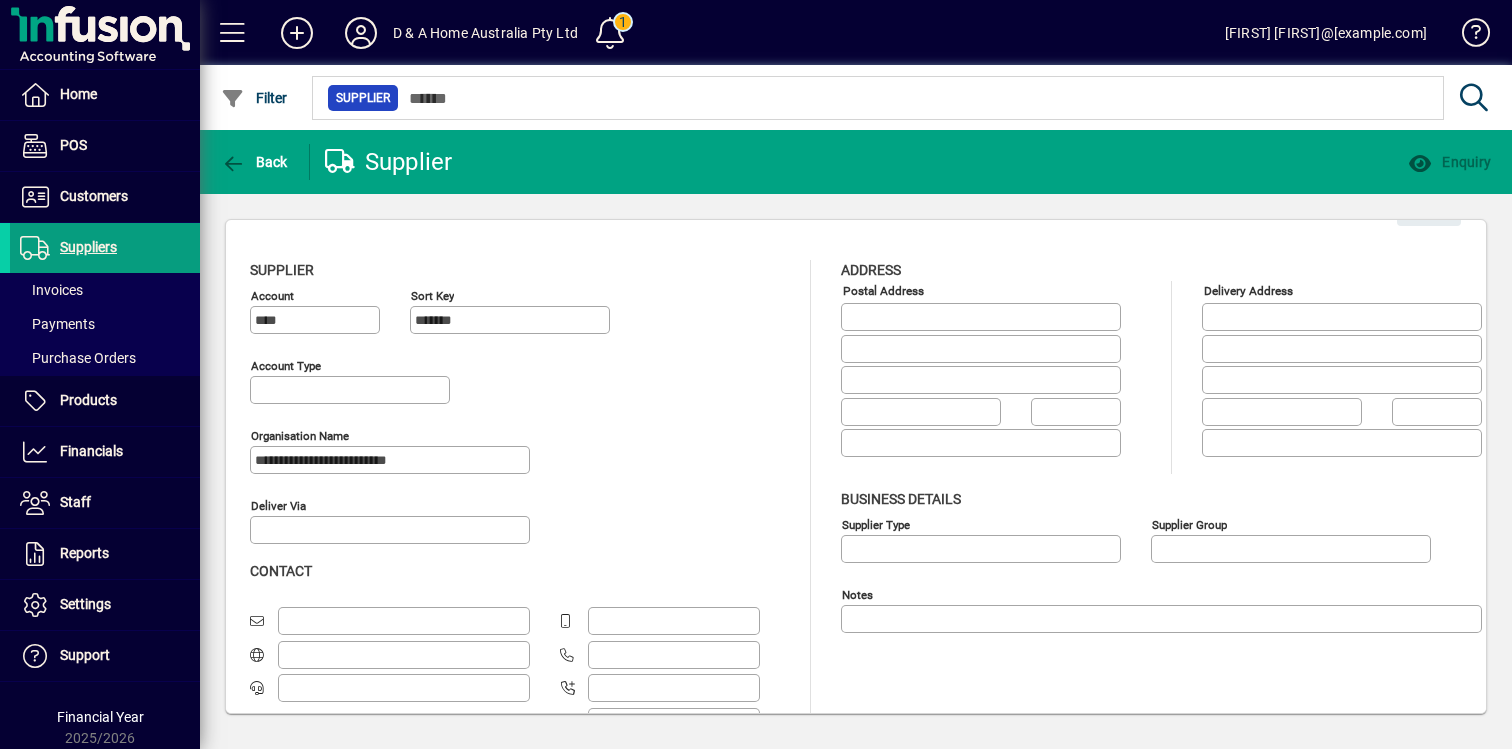 type on "**********" 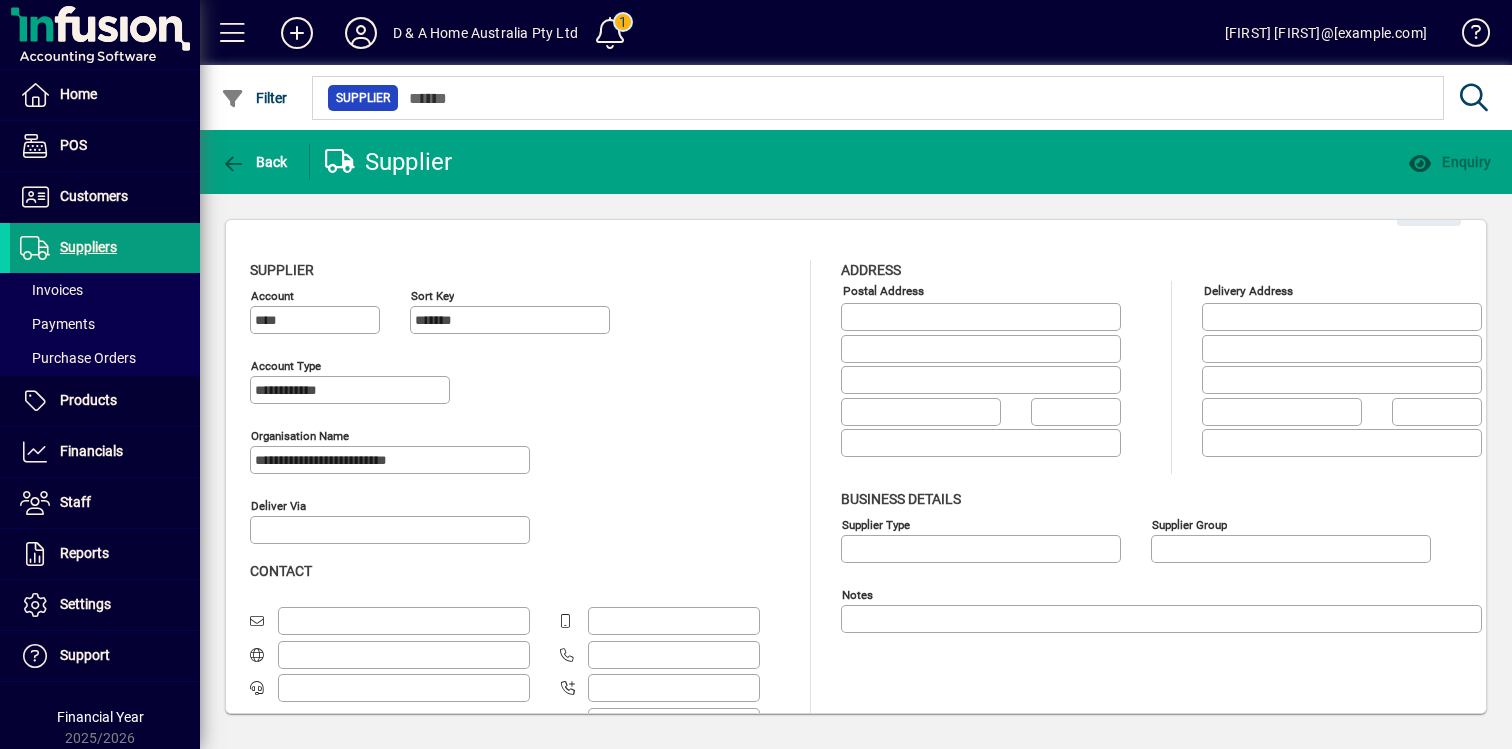 type on "*********" 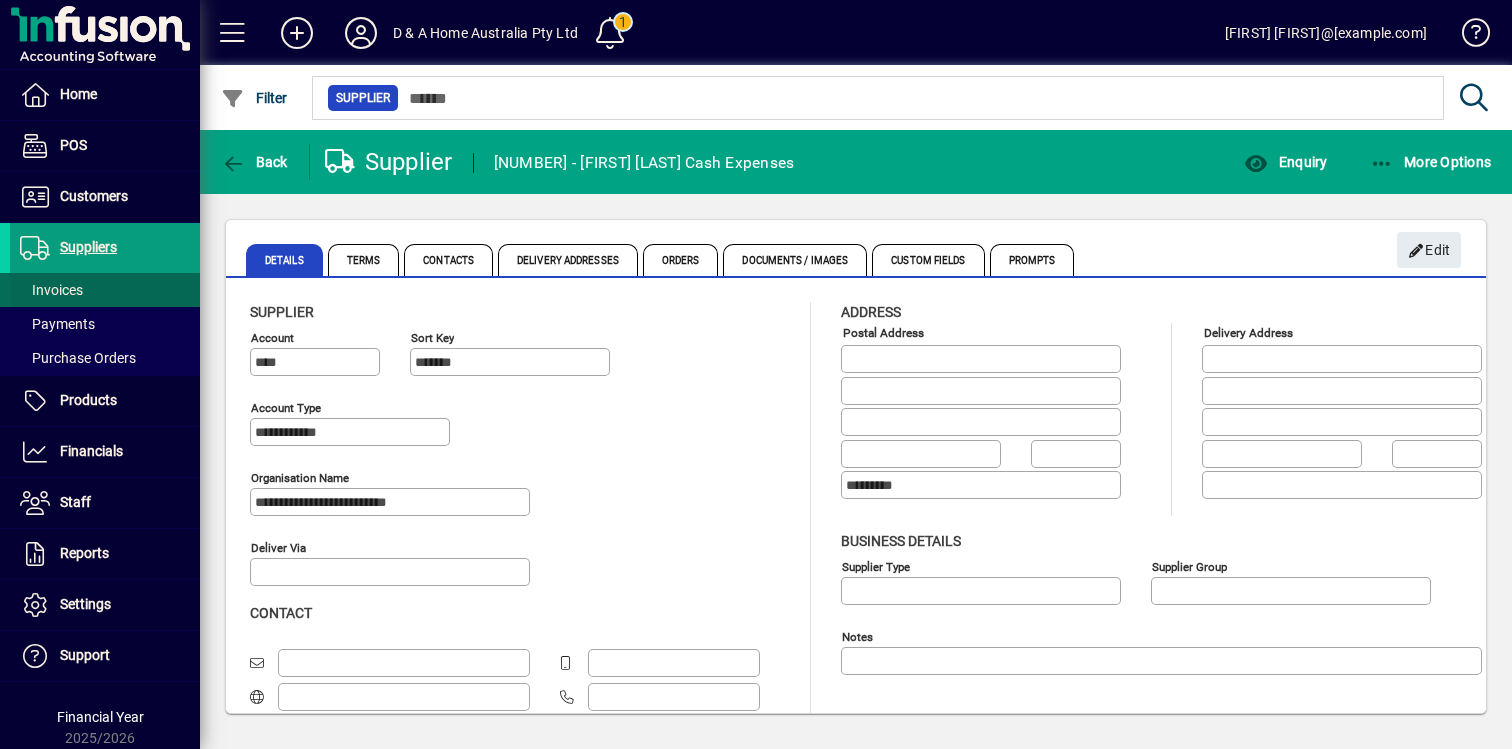 click at bounding box center (105, 290) 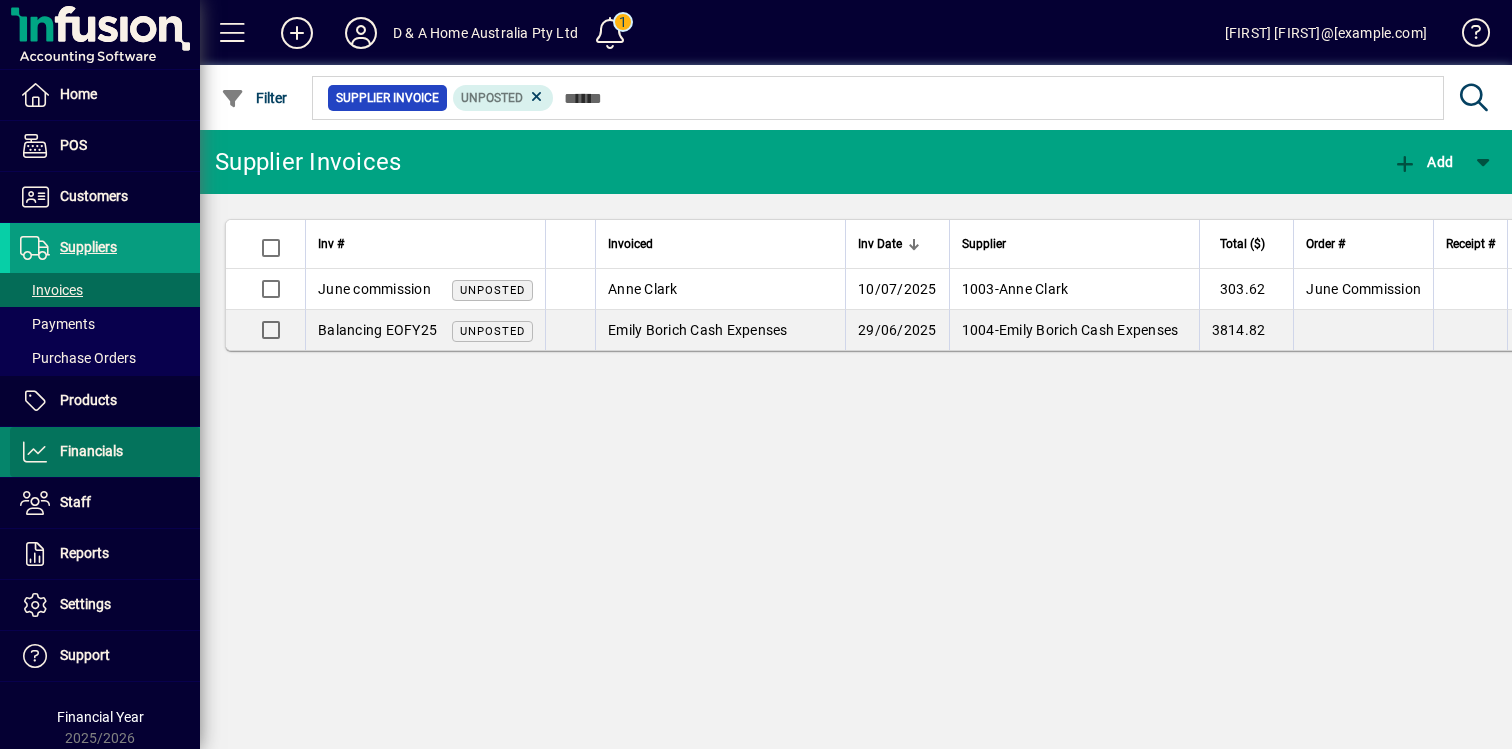 click at bounding box center [105, 452] 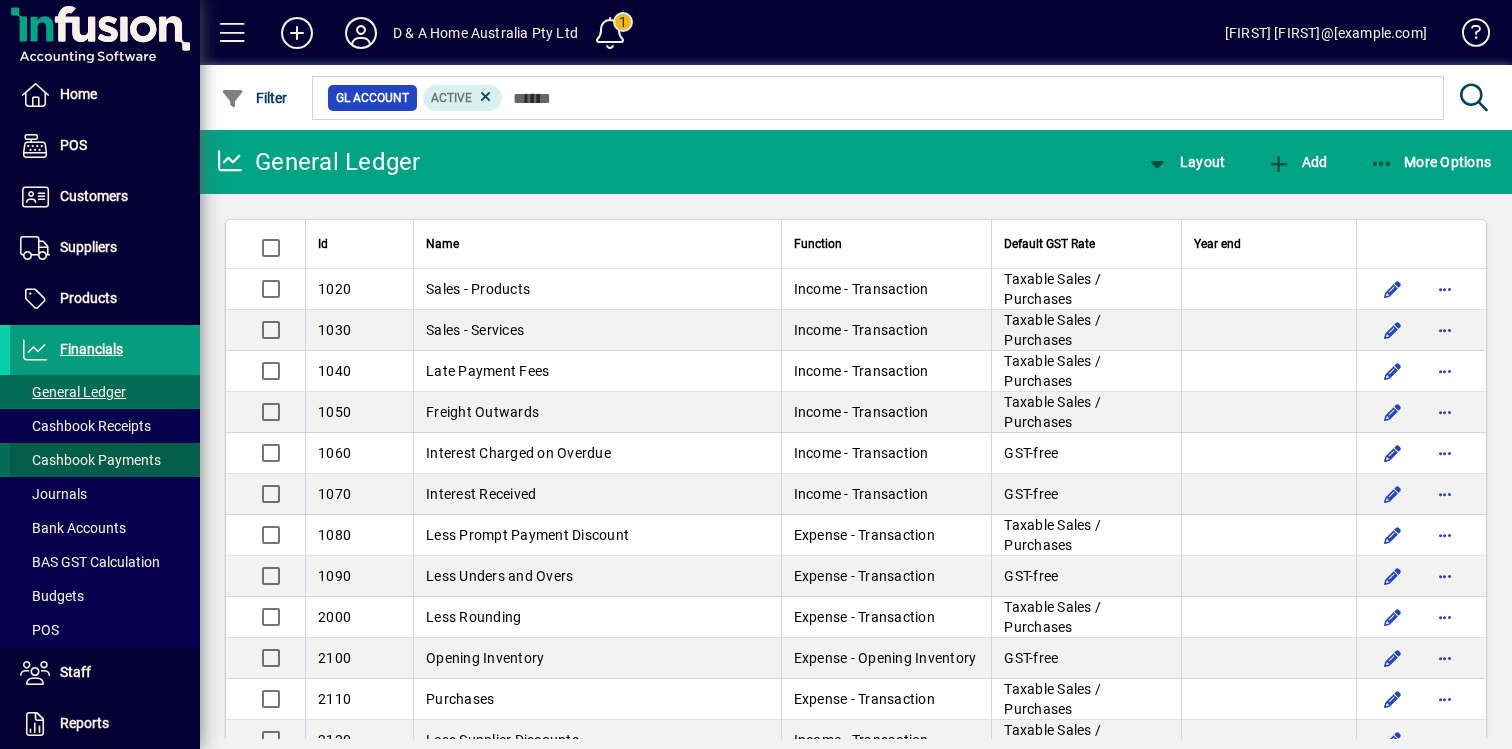 click at bounding box center [105, 460] 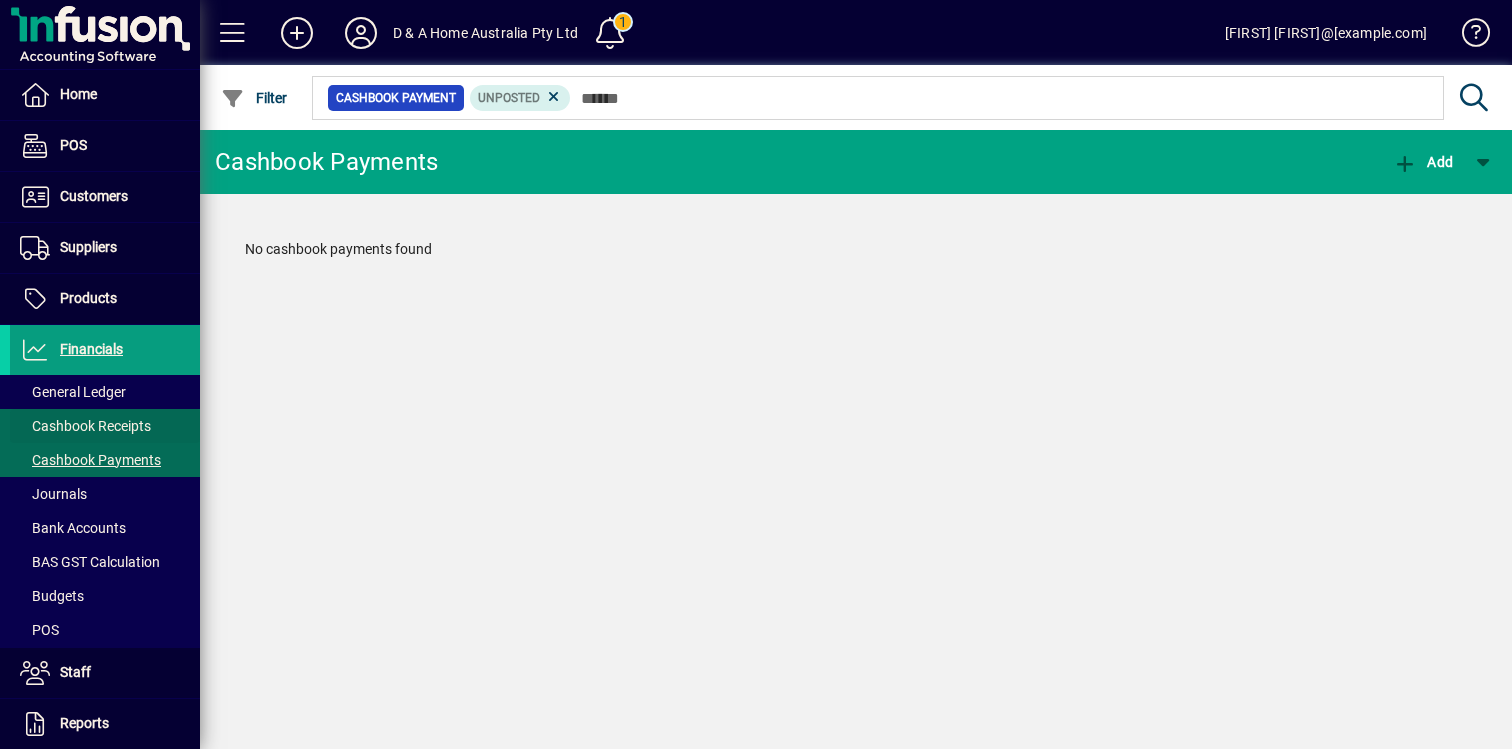 click on "Cashbook Receipts" at bounding box center (85, 426) 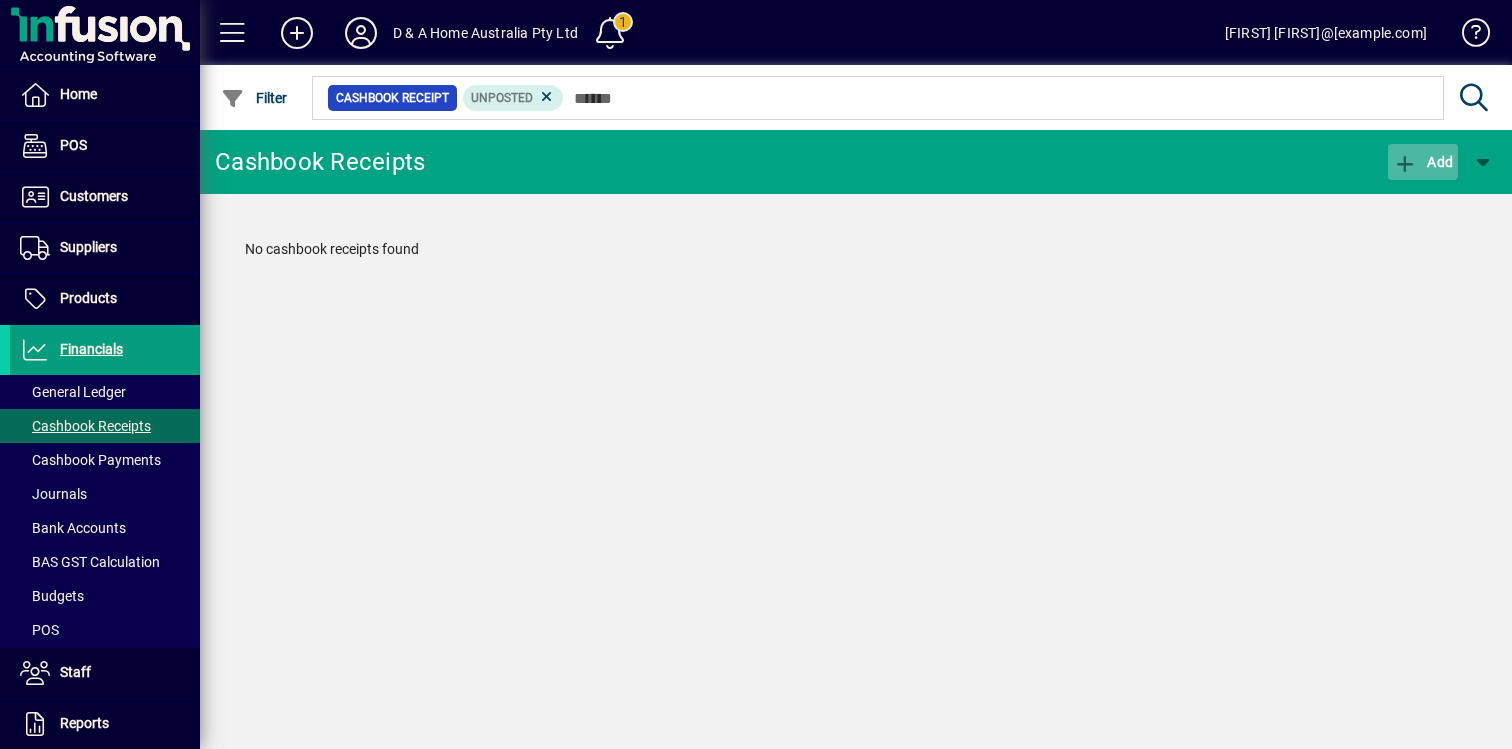 click on "Add" 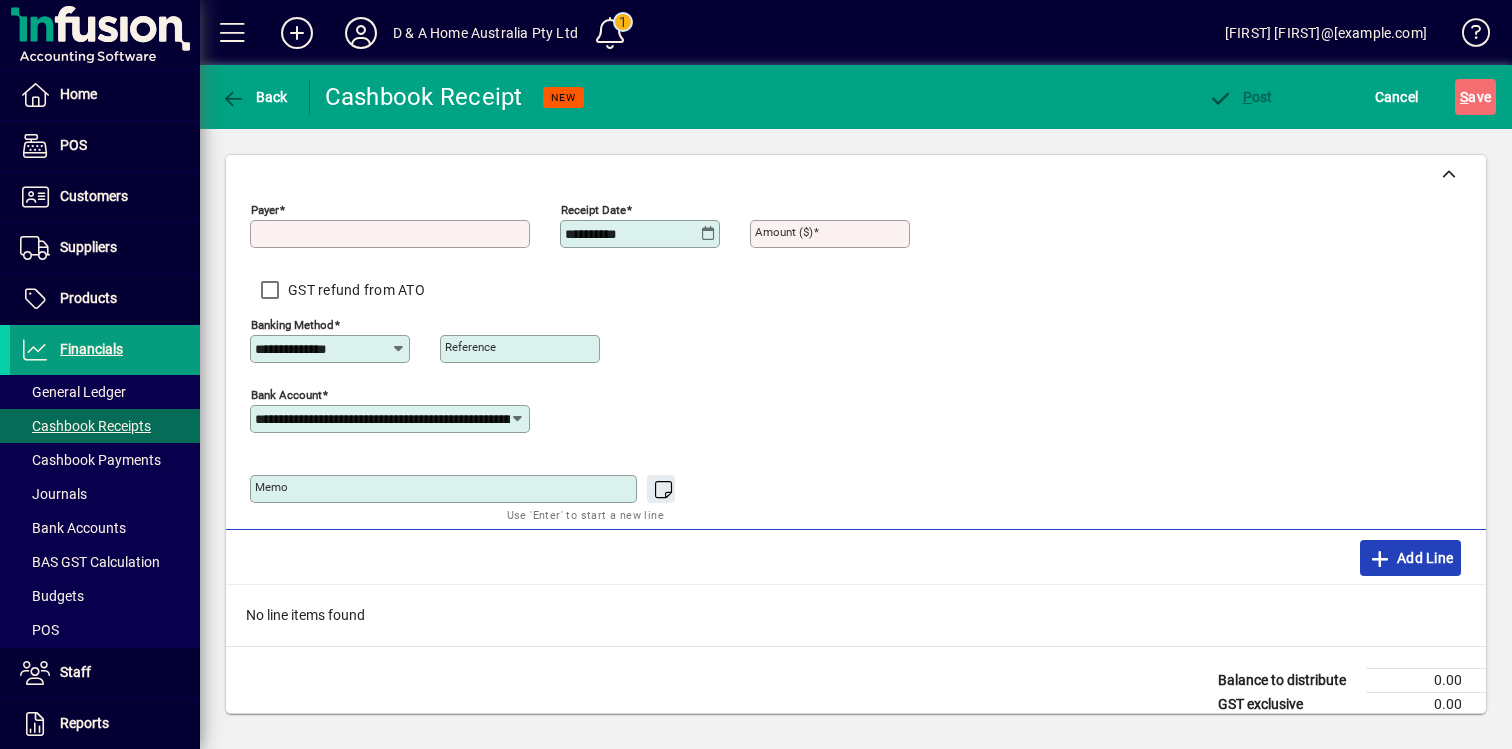 click on "Add Line" 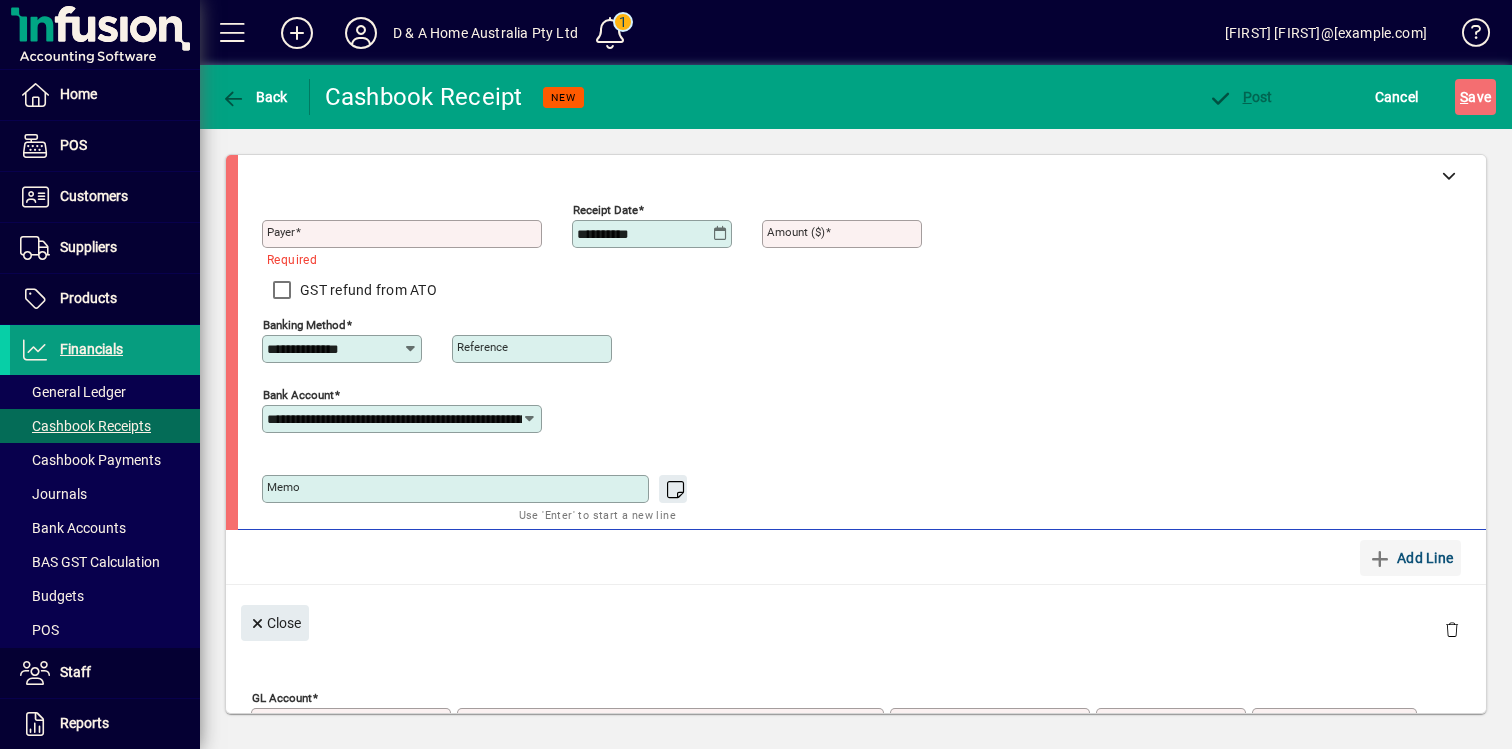 scroll, scrollTop: 130, scrollLeft: 0, axis: vertical 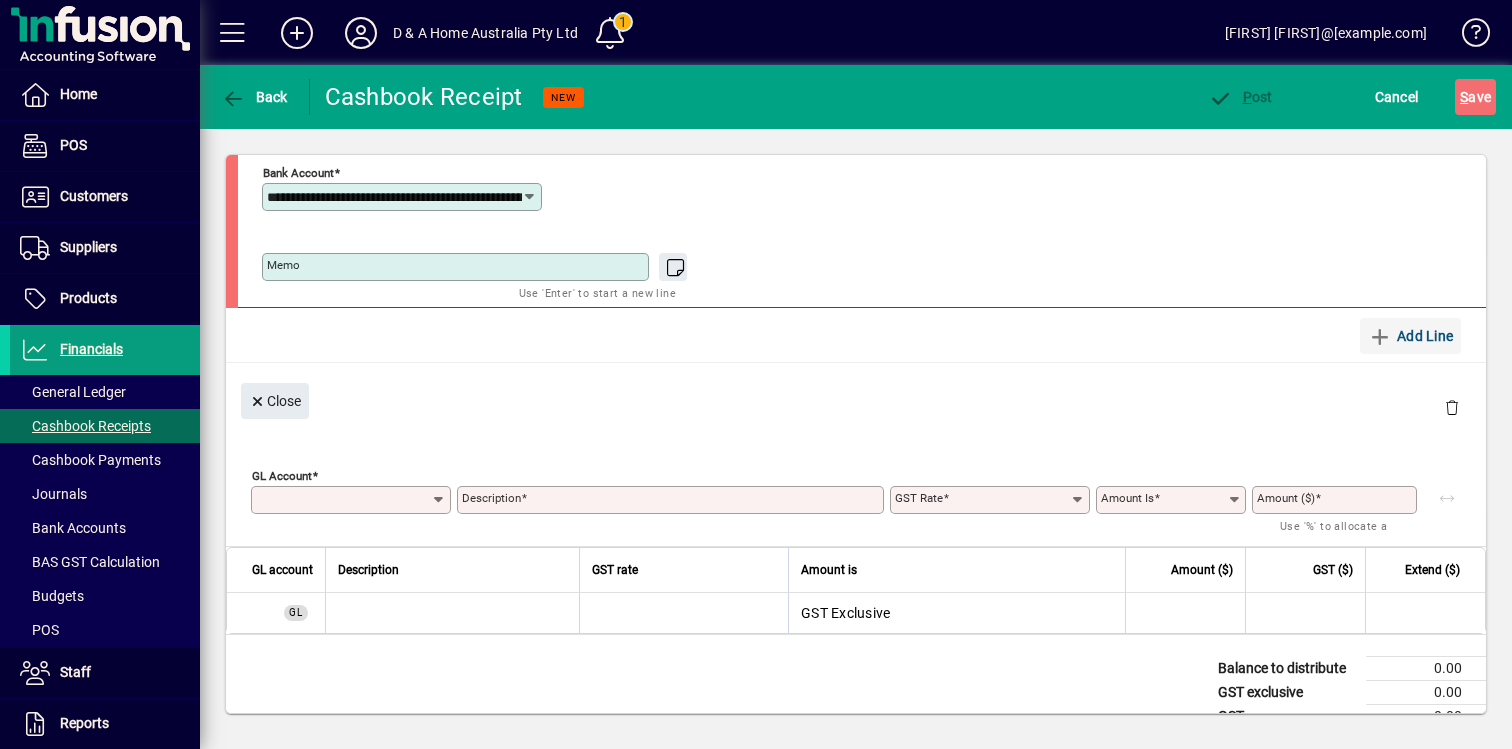 type on "**********" 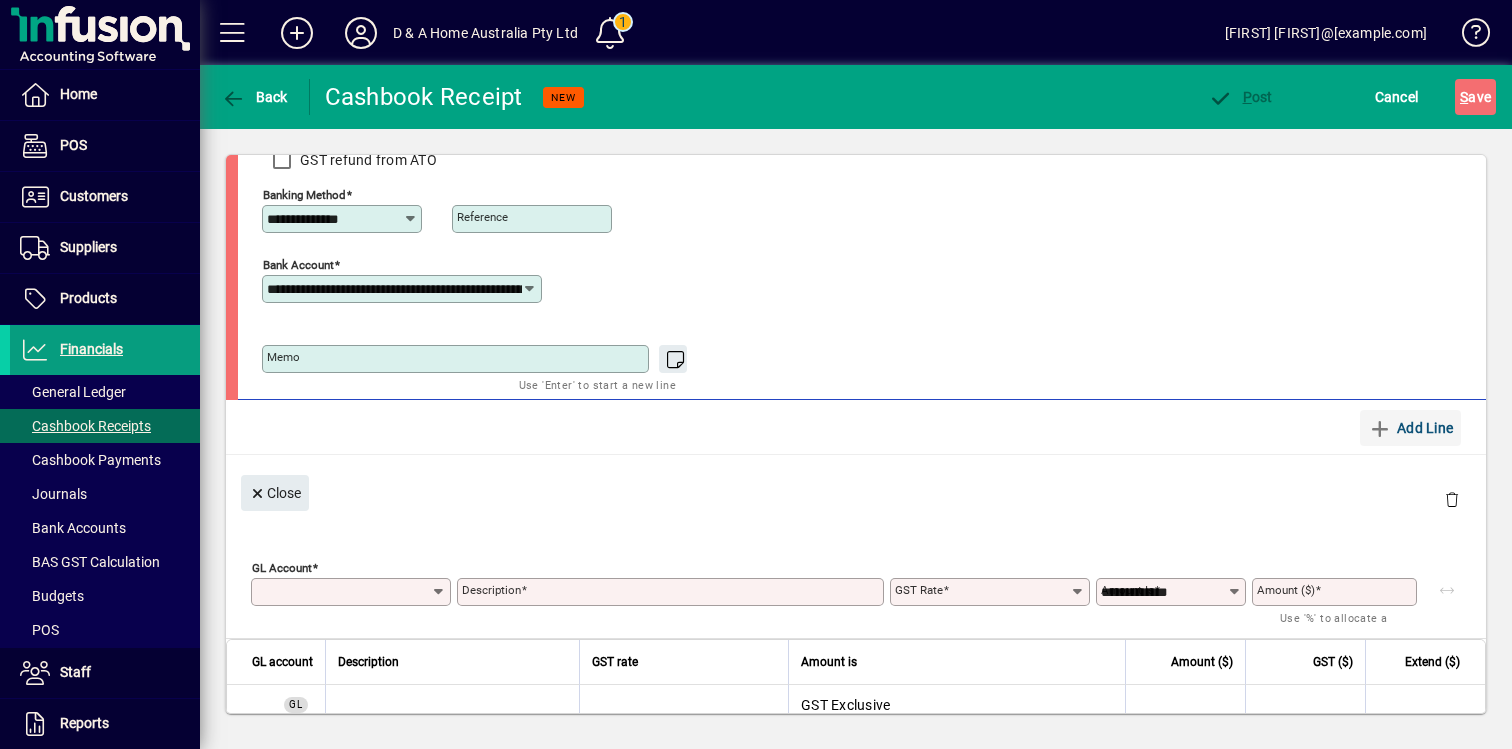 scroll, scrollTop: 0, scrollLeft: 0, axis: both 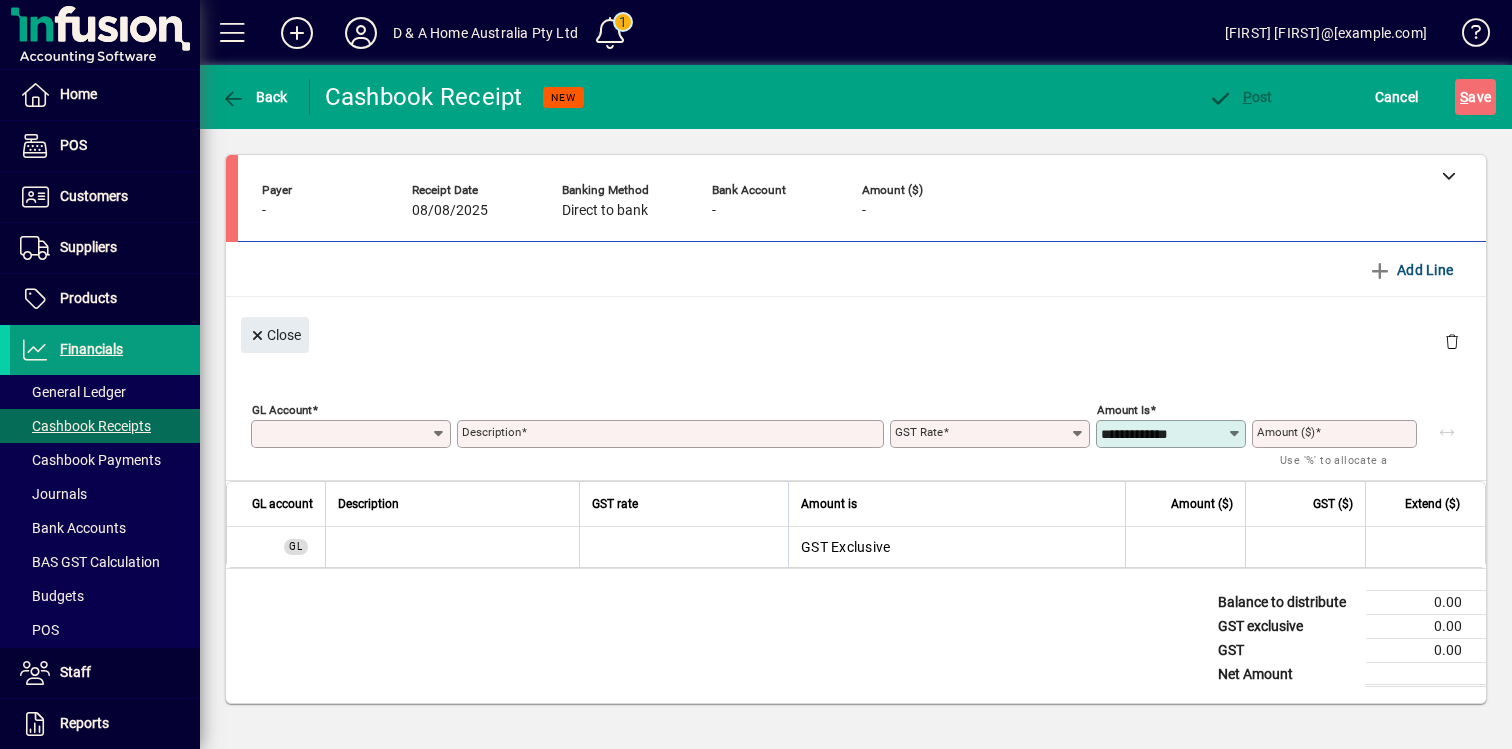 click 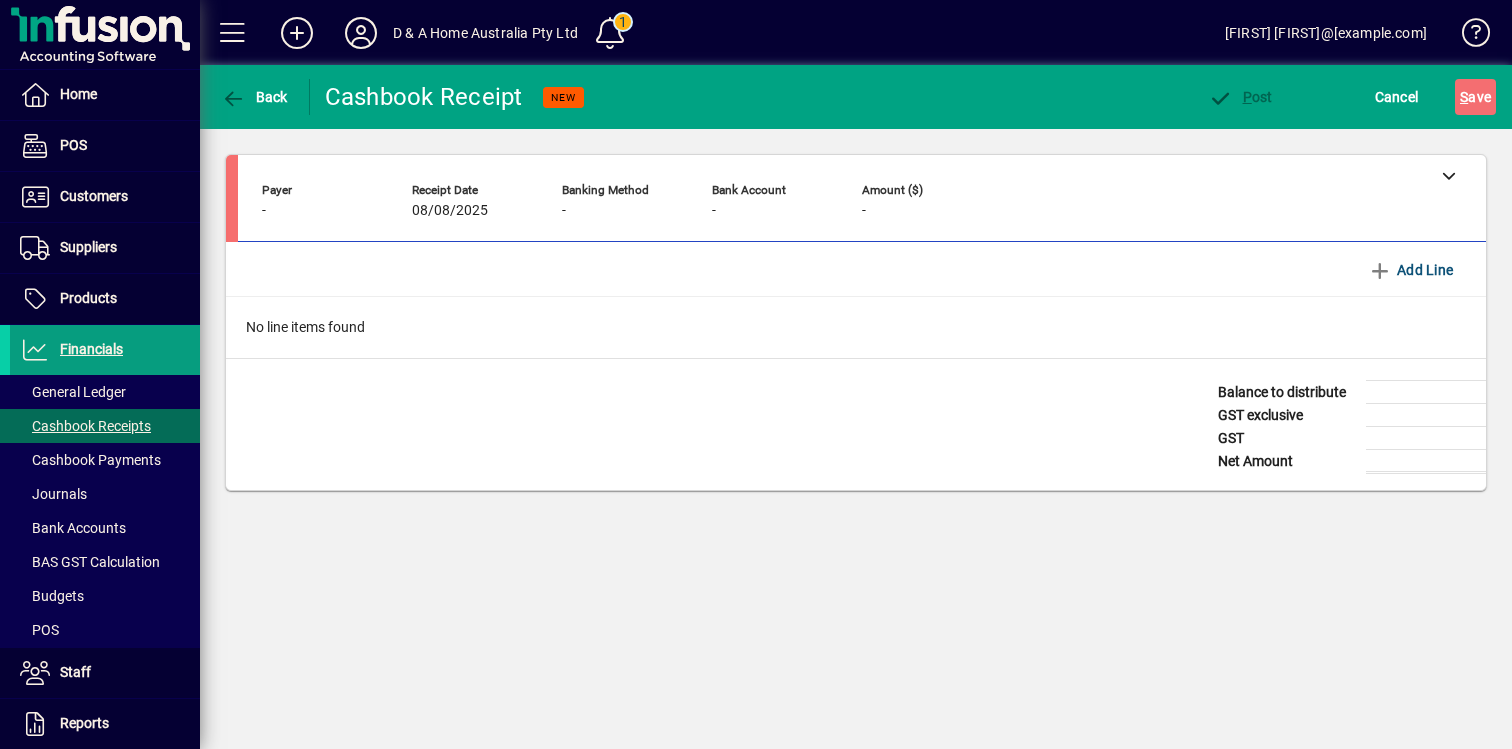 click on "Cashbook receipt Payer - Receipt Date [DATE] Banking Method - Bank Account - Amount ($) -" 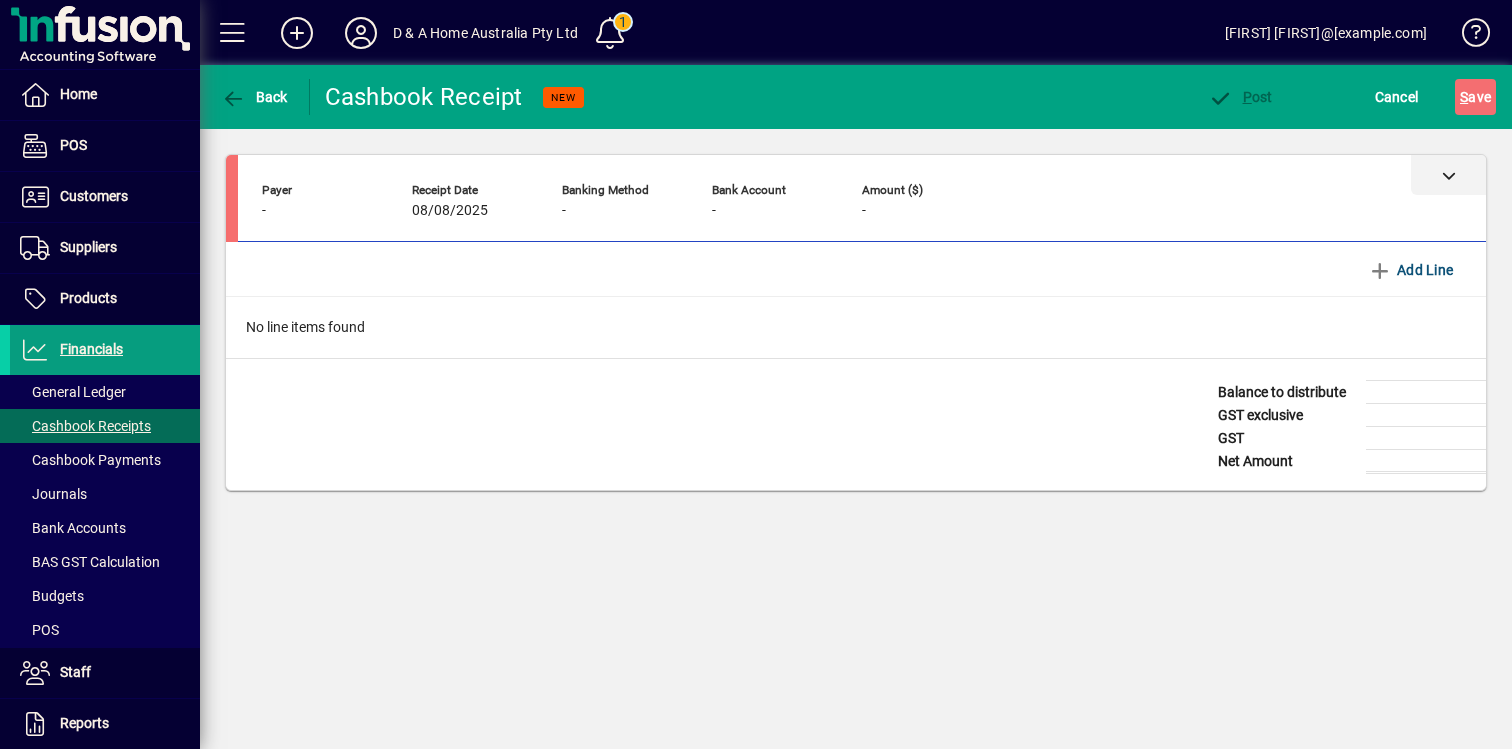 click 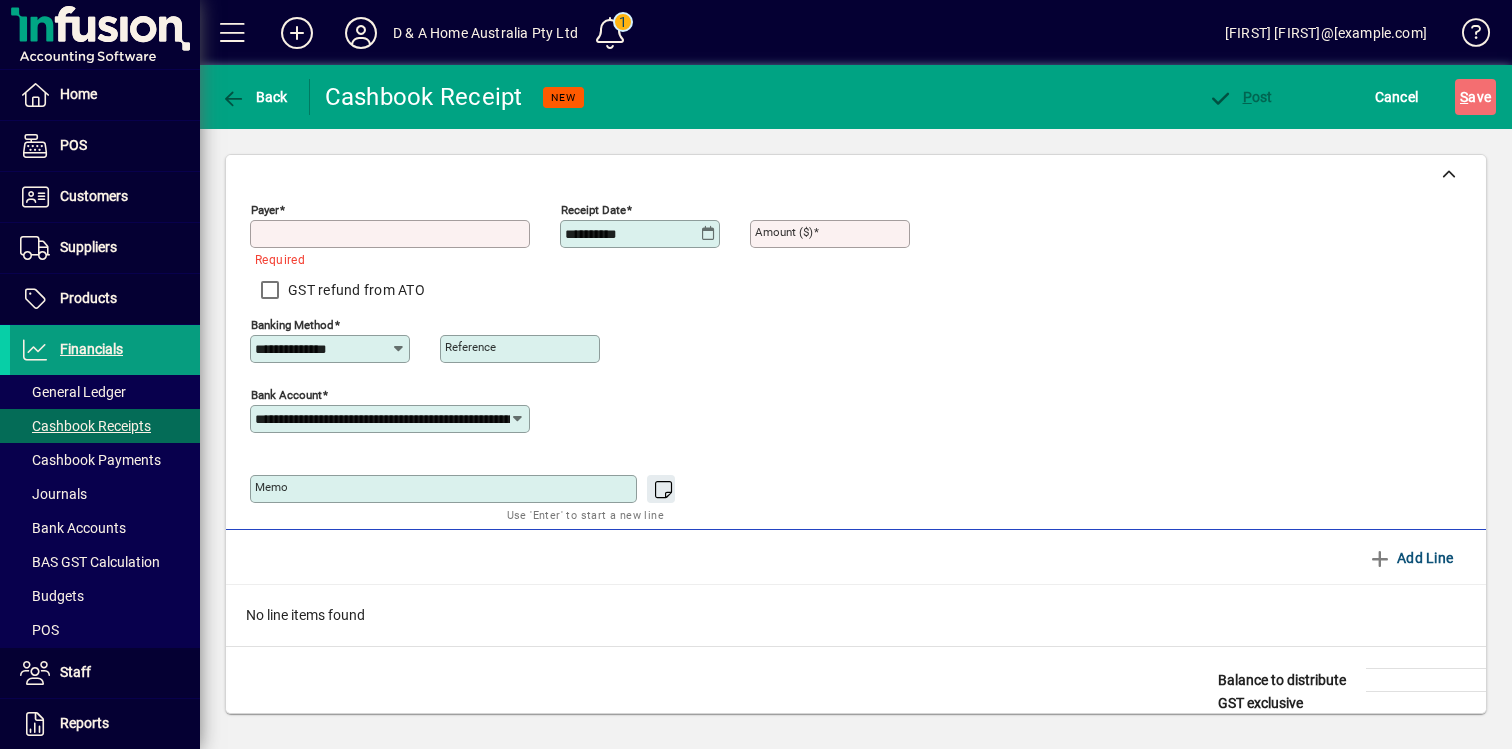 click on "Payer" at bounding box center (392, 234) 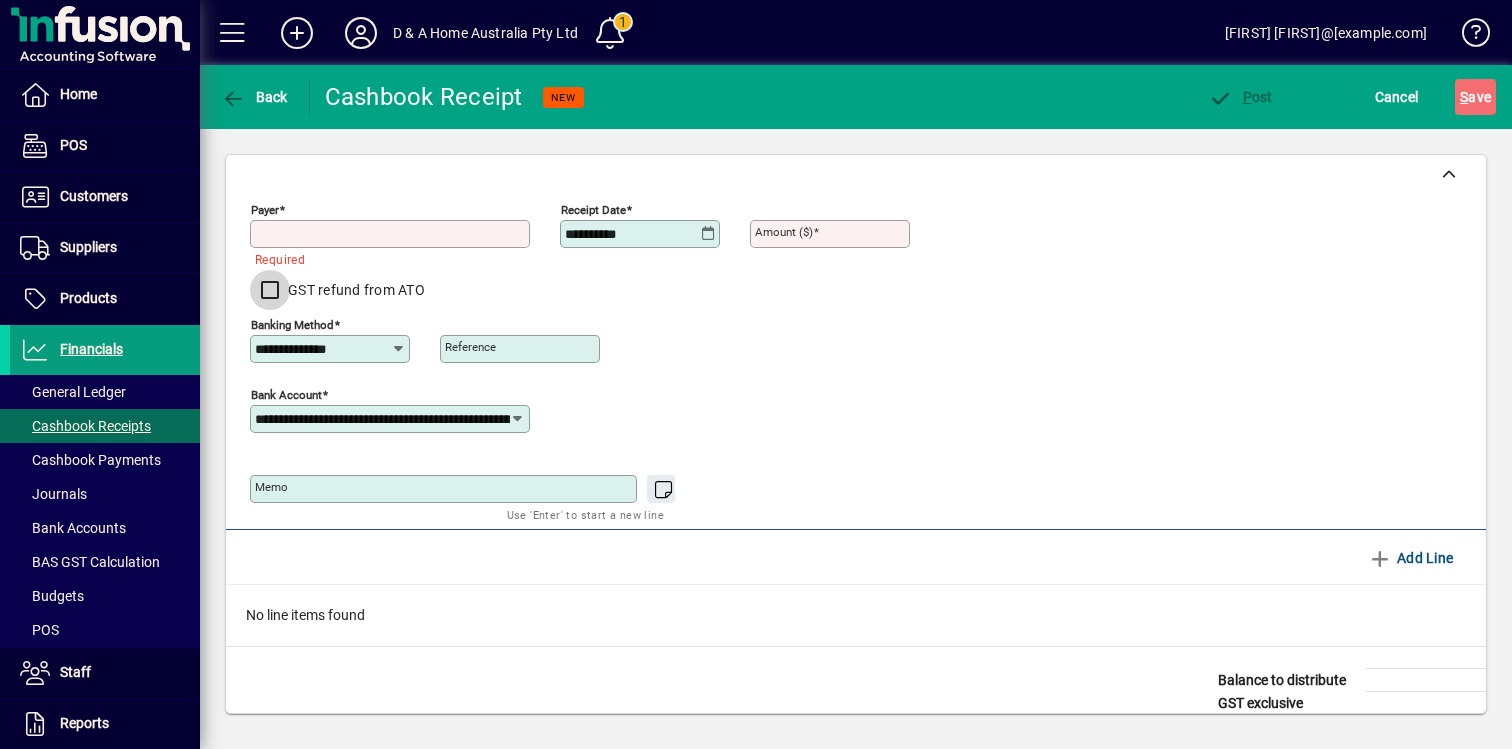 type on "**********" 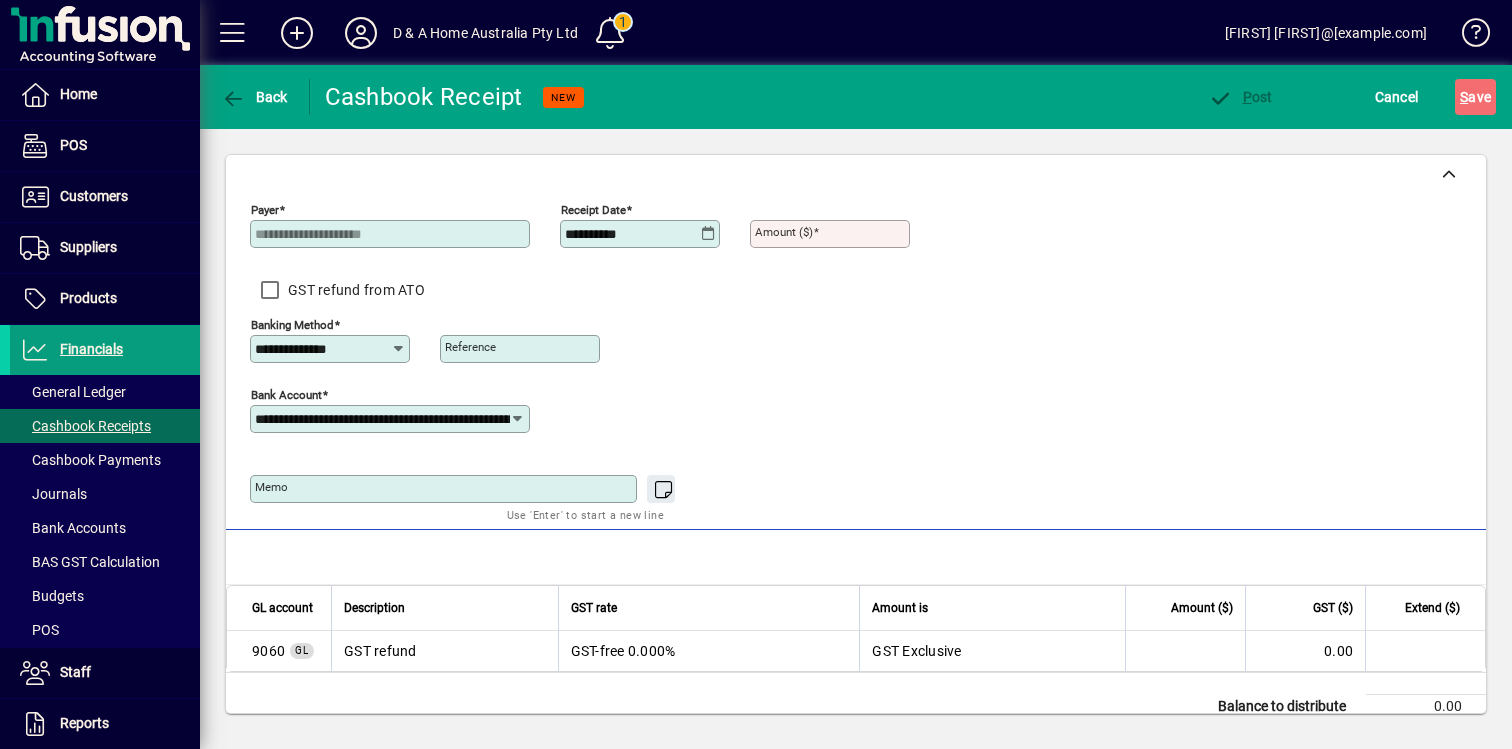 click on "GST refund from ATO" at bounding box center (354, 290) 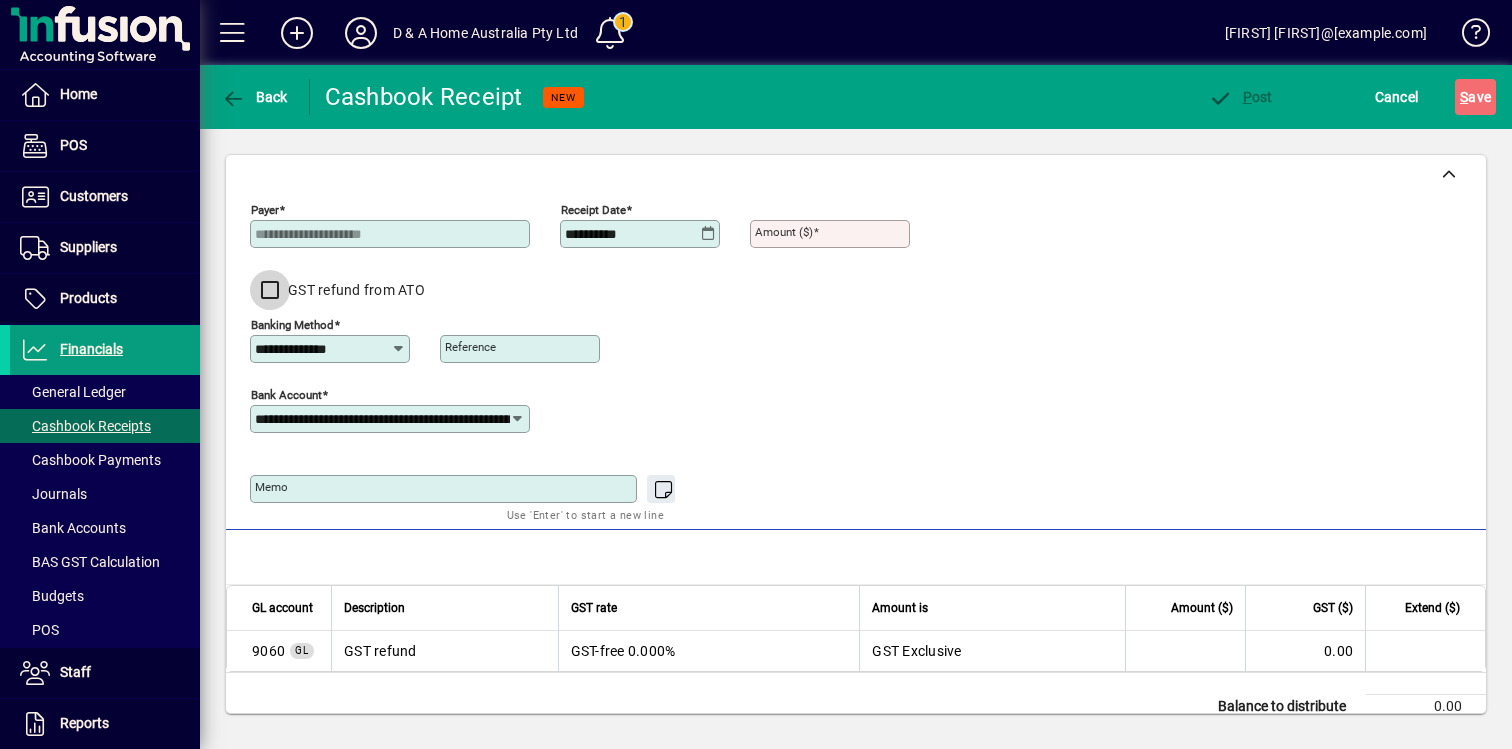type 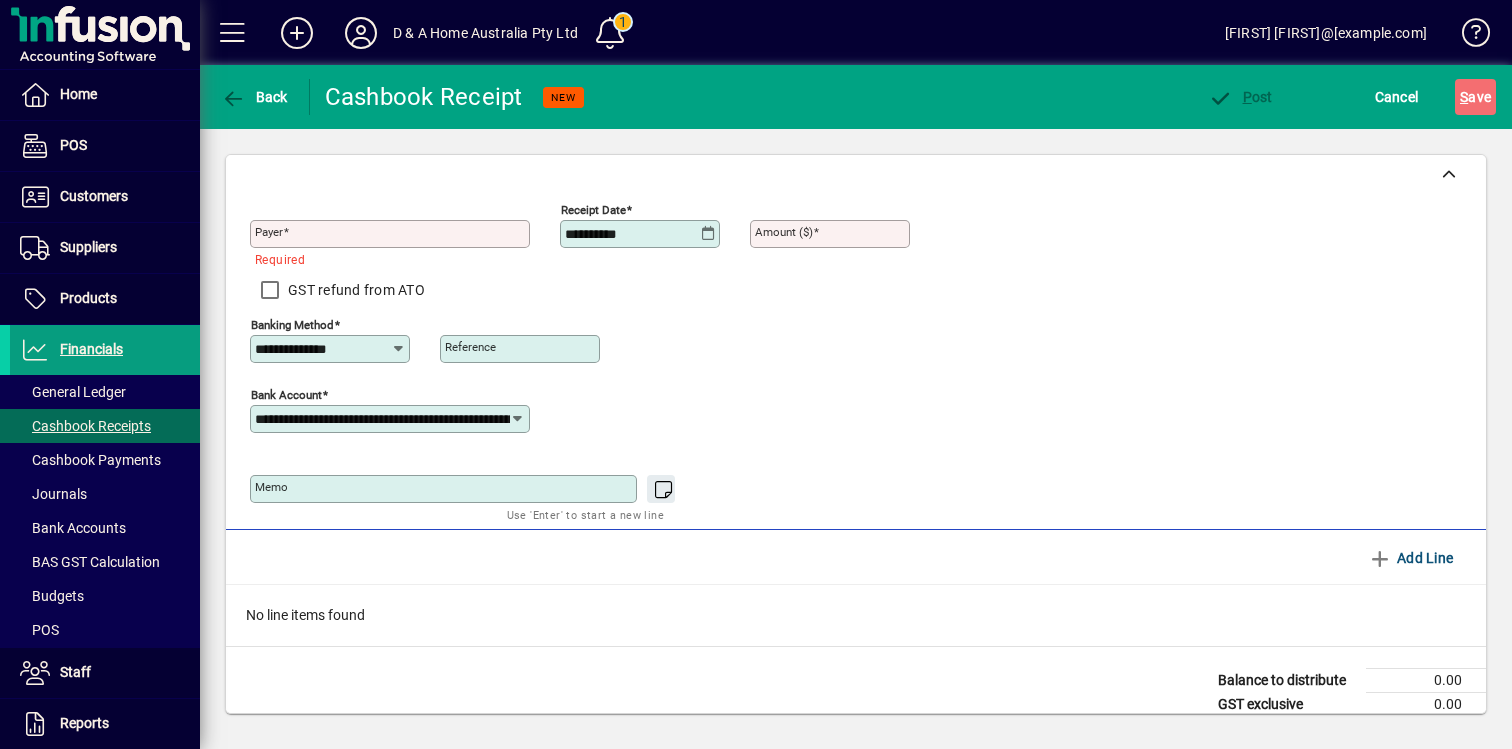 click on "Payer" at bounding box center (392, 234) 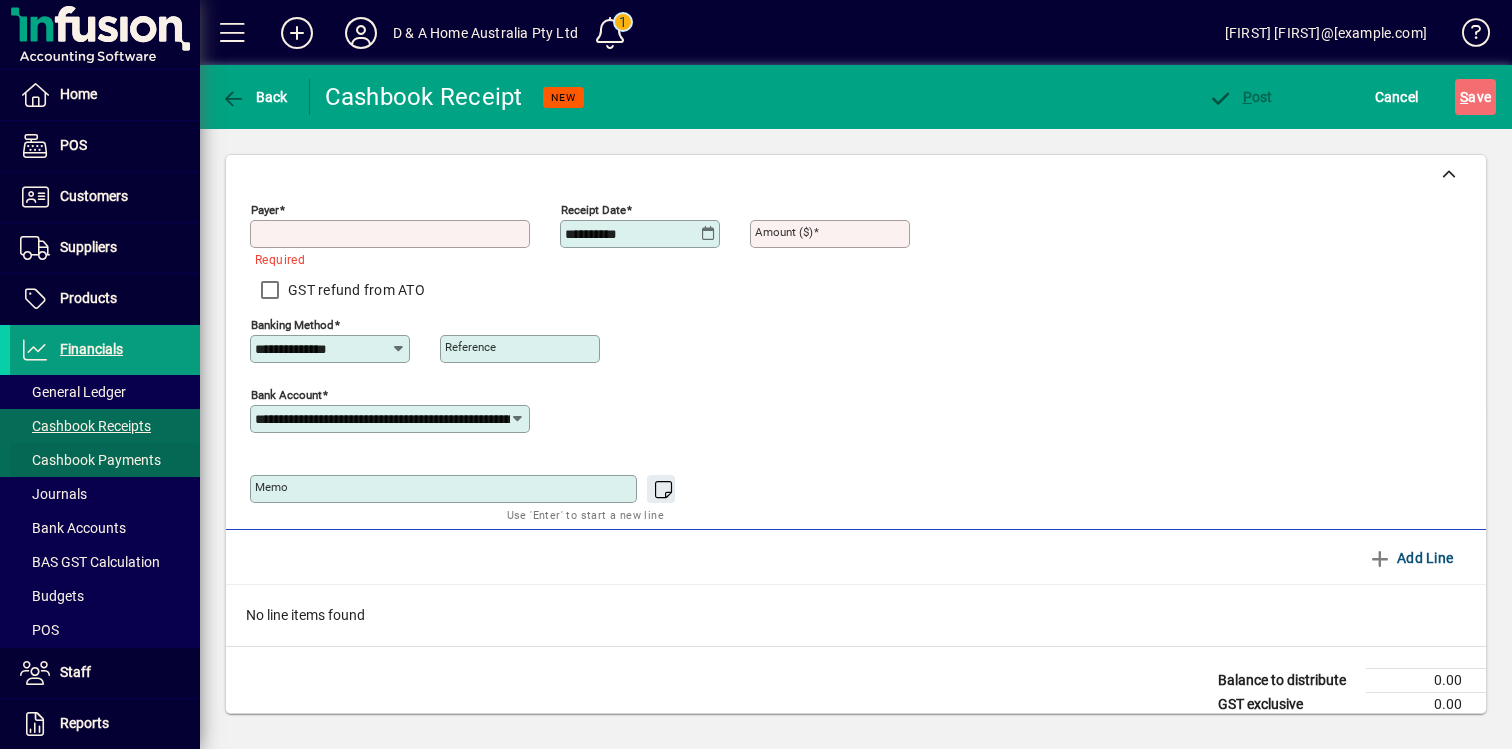 click on "Cashbook Payments" at bounding box center [90, 460] 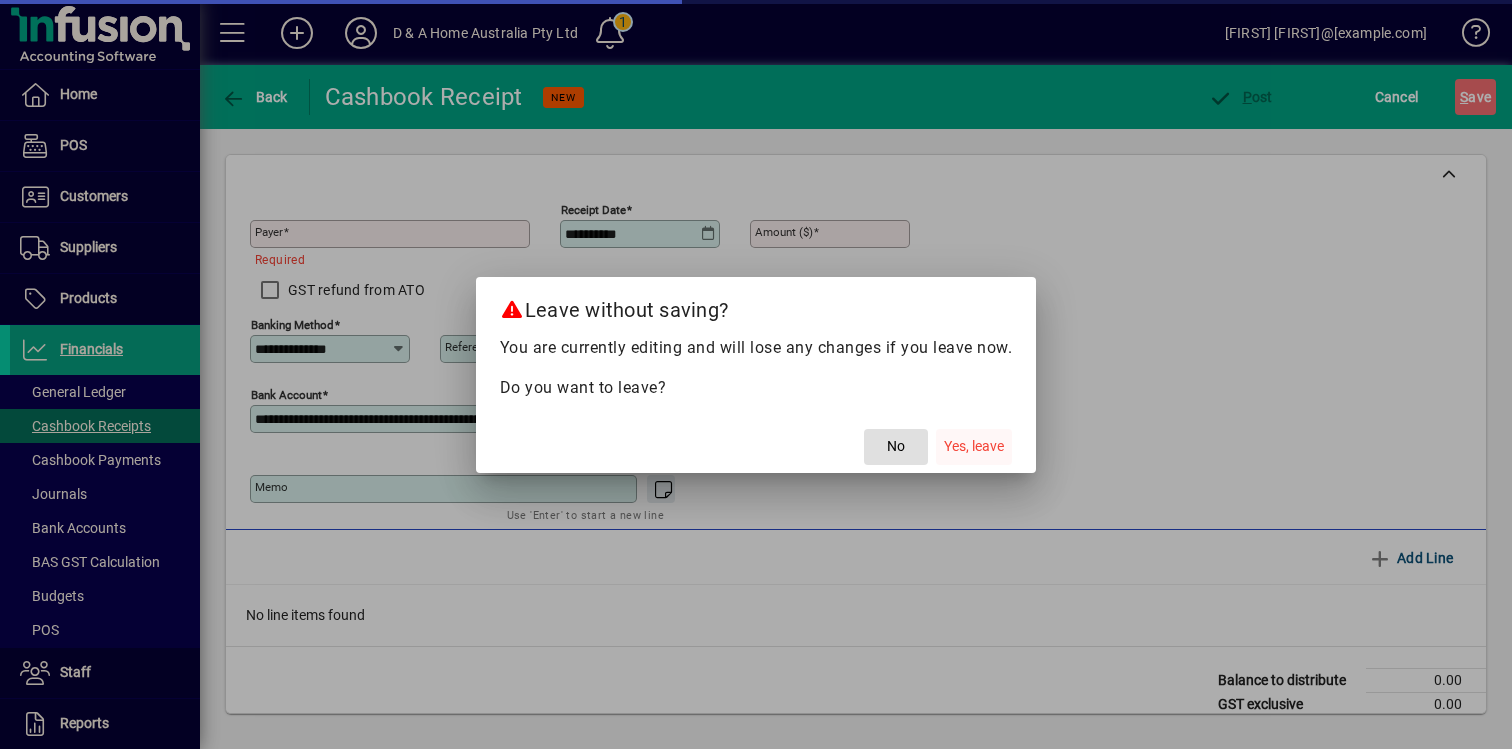 click on "Yes, leave" 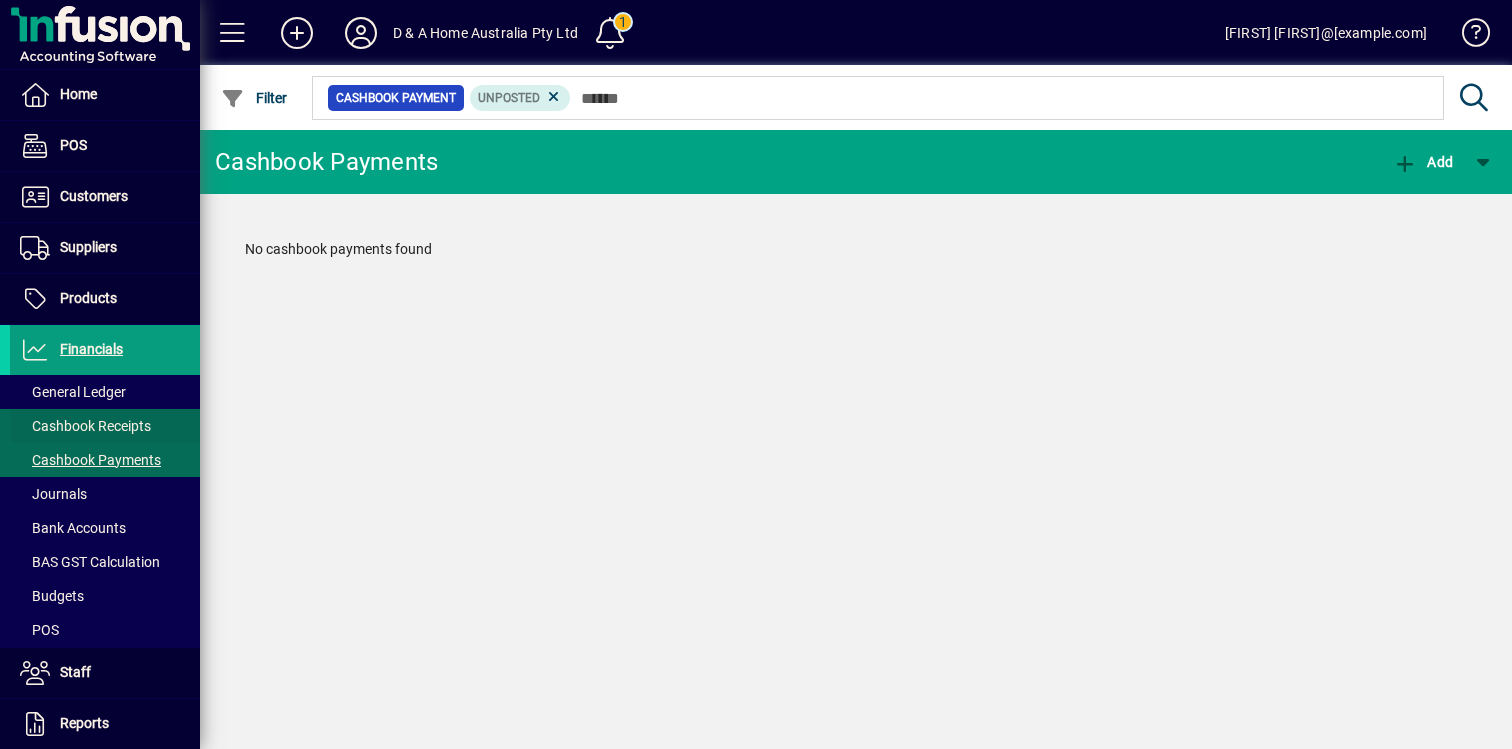 click on "Cashbook Receipts" at bounding box center [85, 426] 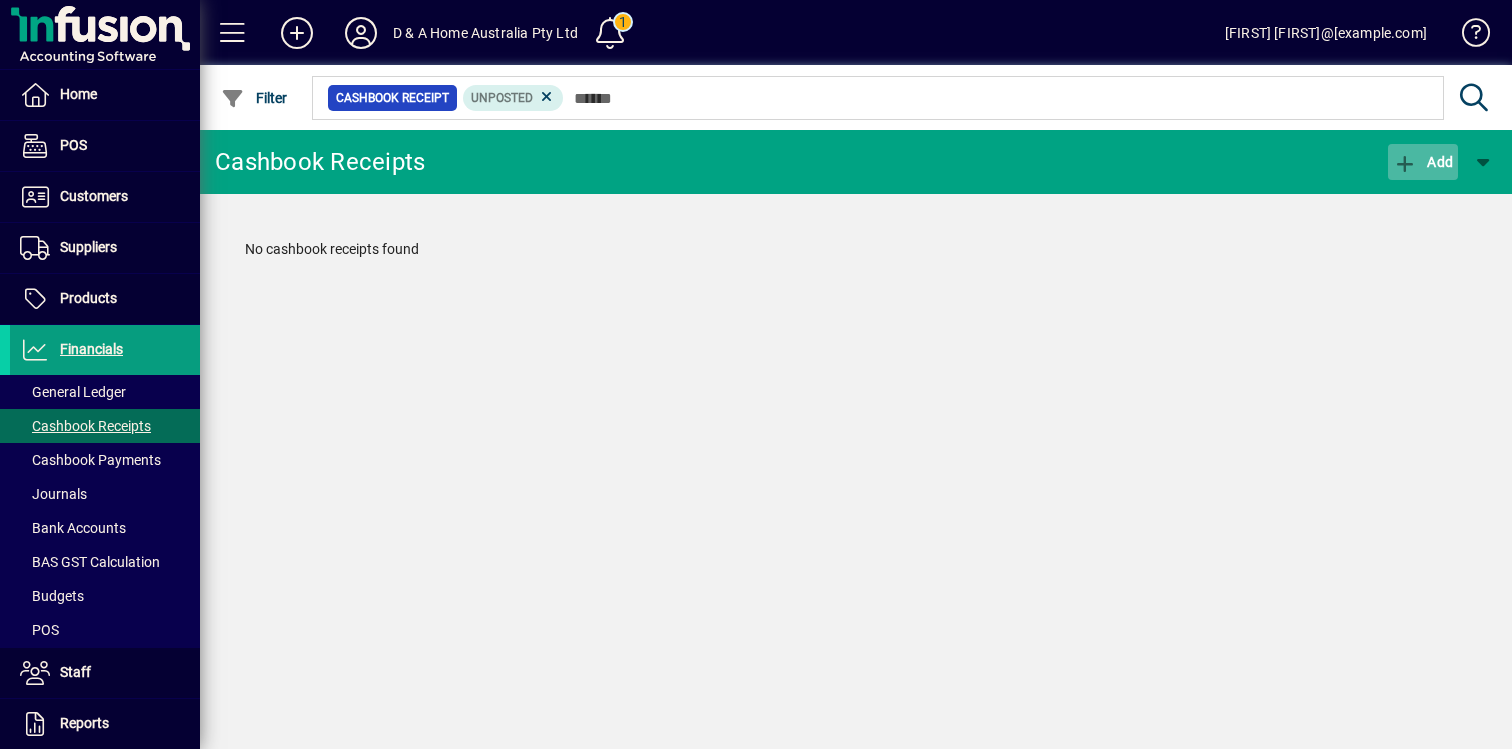 click on "Add" 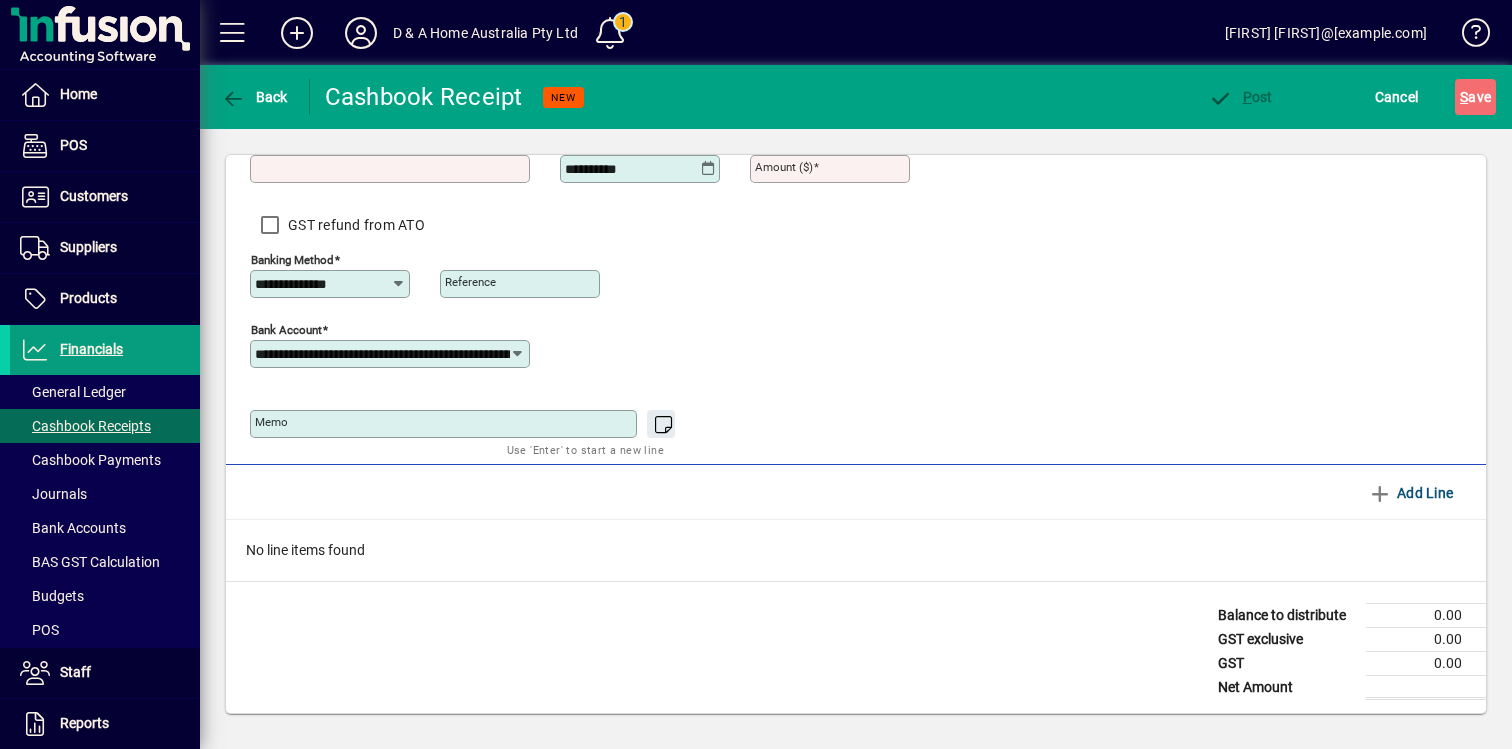scroll, scrollTop: 67, scrollLeft: 0, axis: vertical 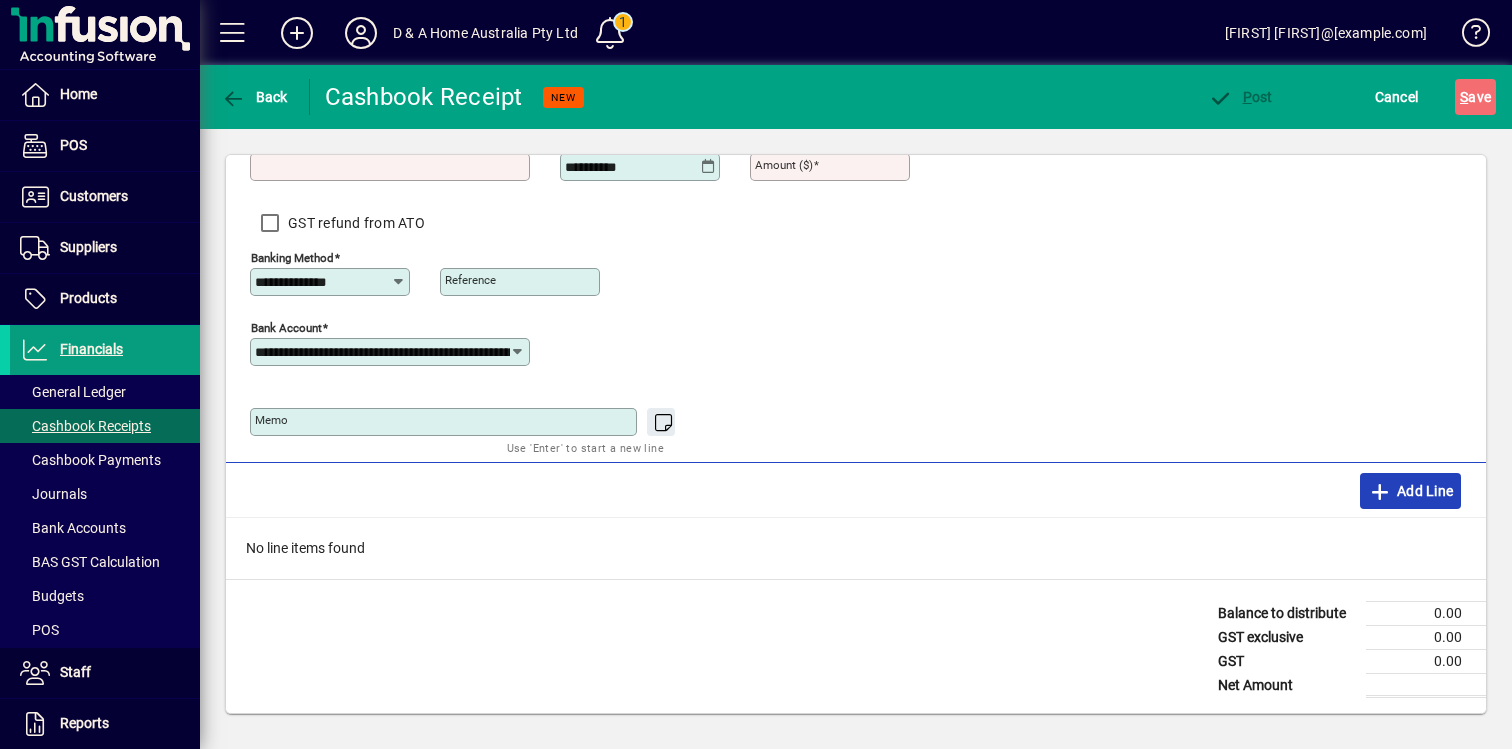 click 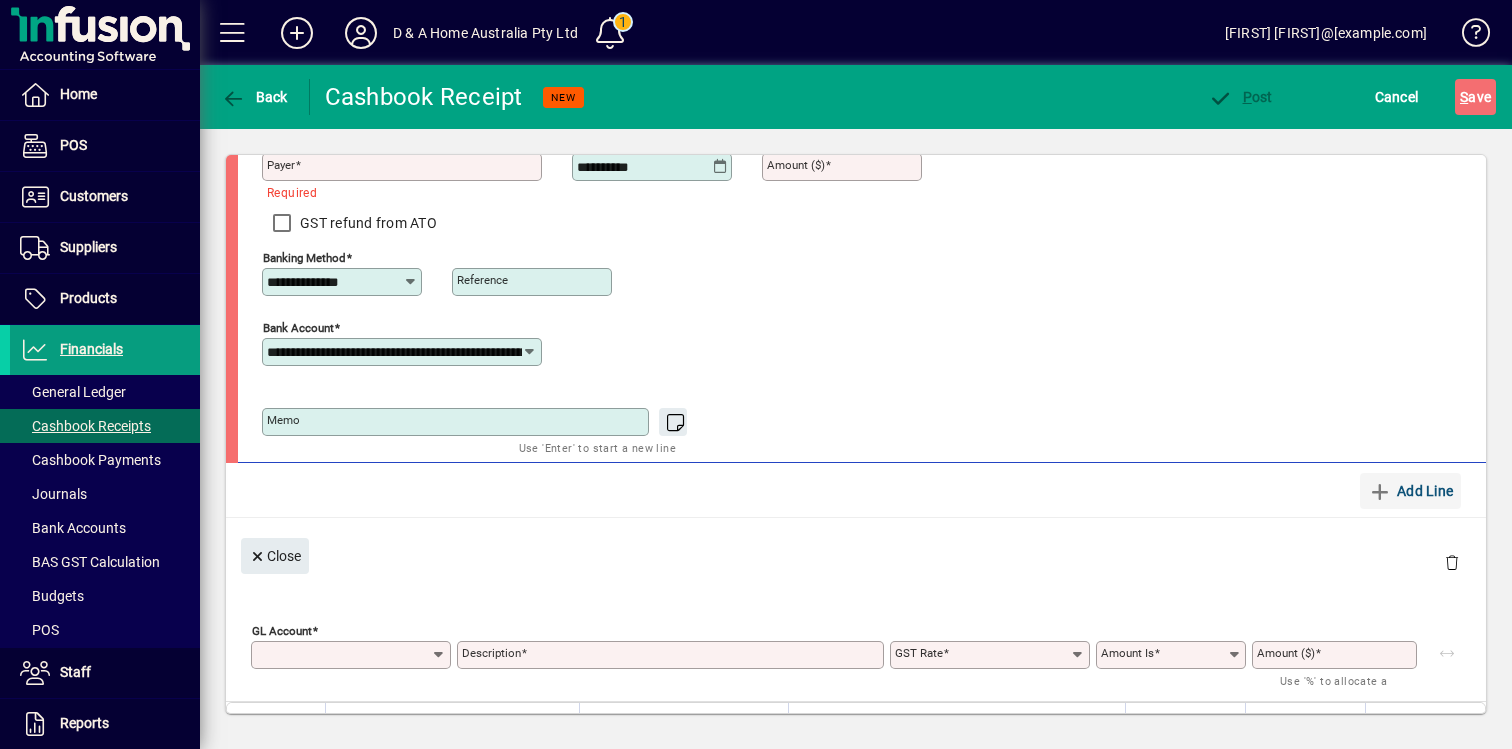 scroll, scrollTop: 124, scrollLeft: 0, axis: vertical 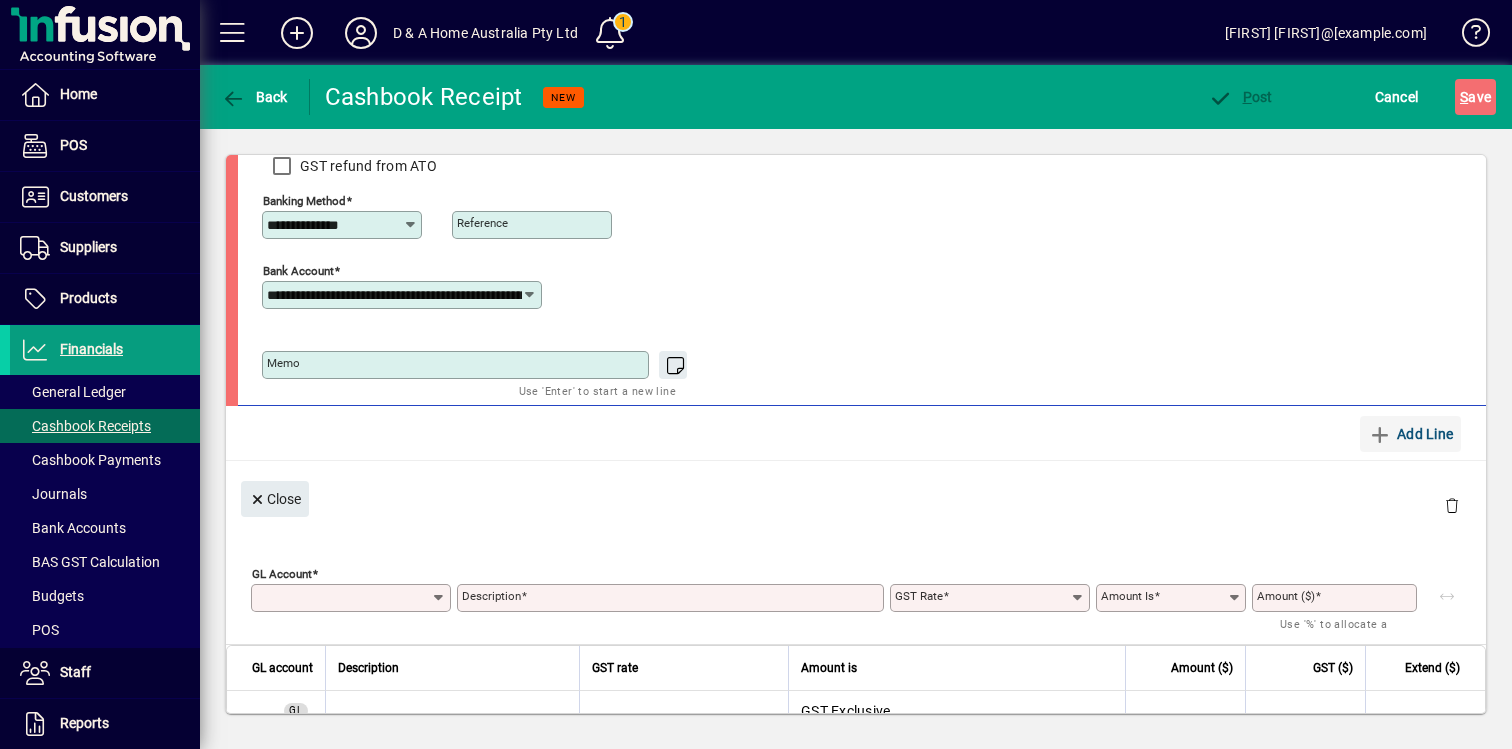 type on "**********" 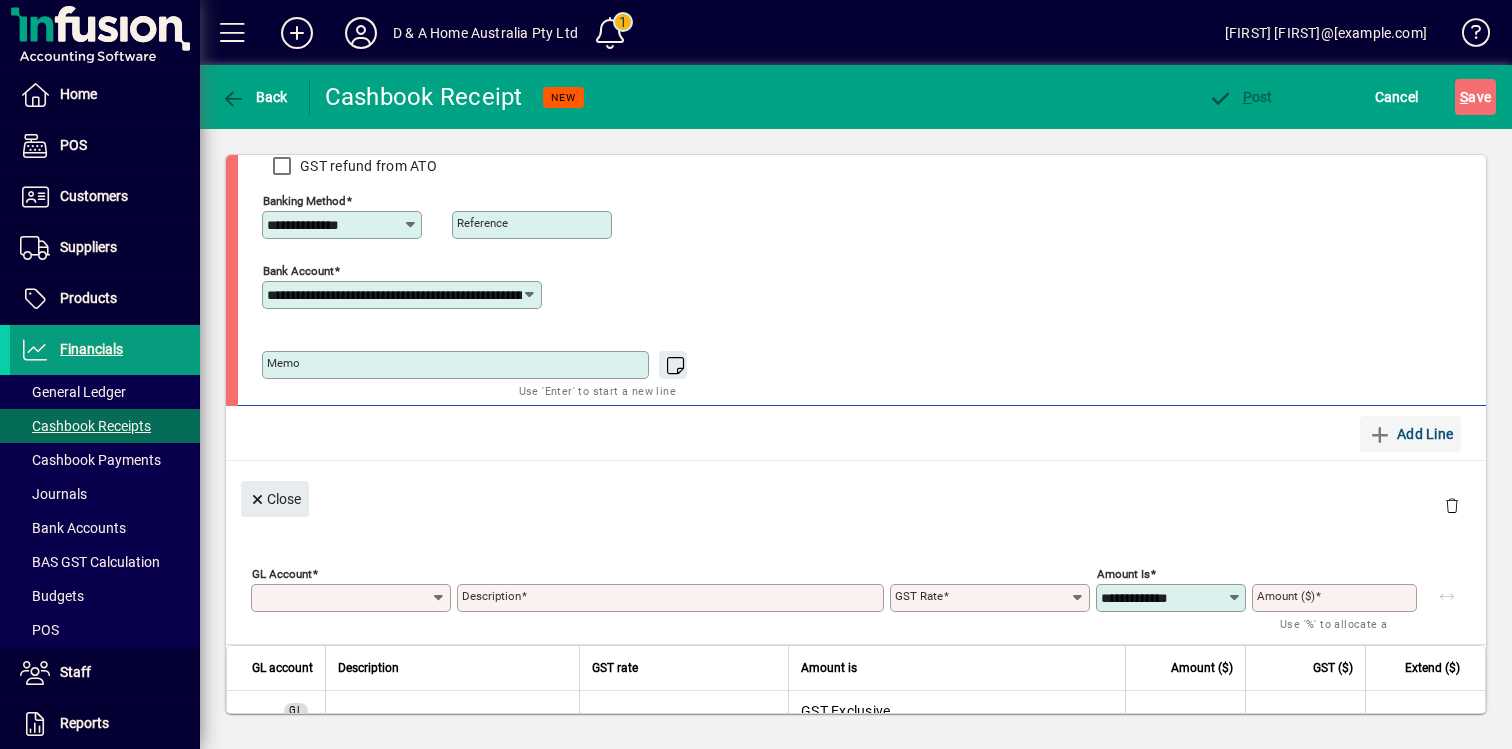 scroll, scrollTop: 0, scrollLeft: 0, axis: both 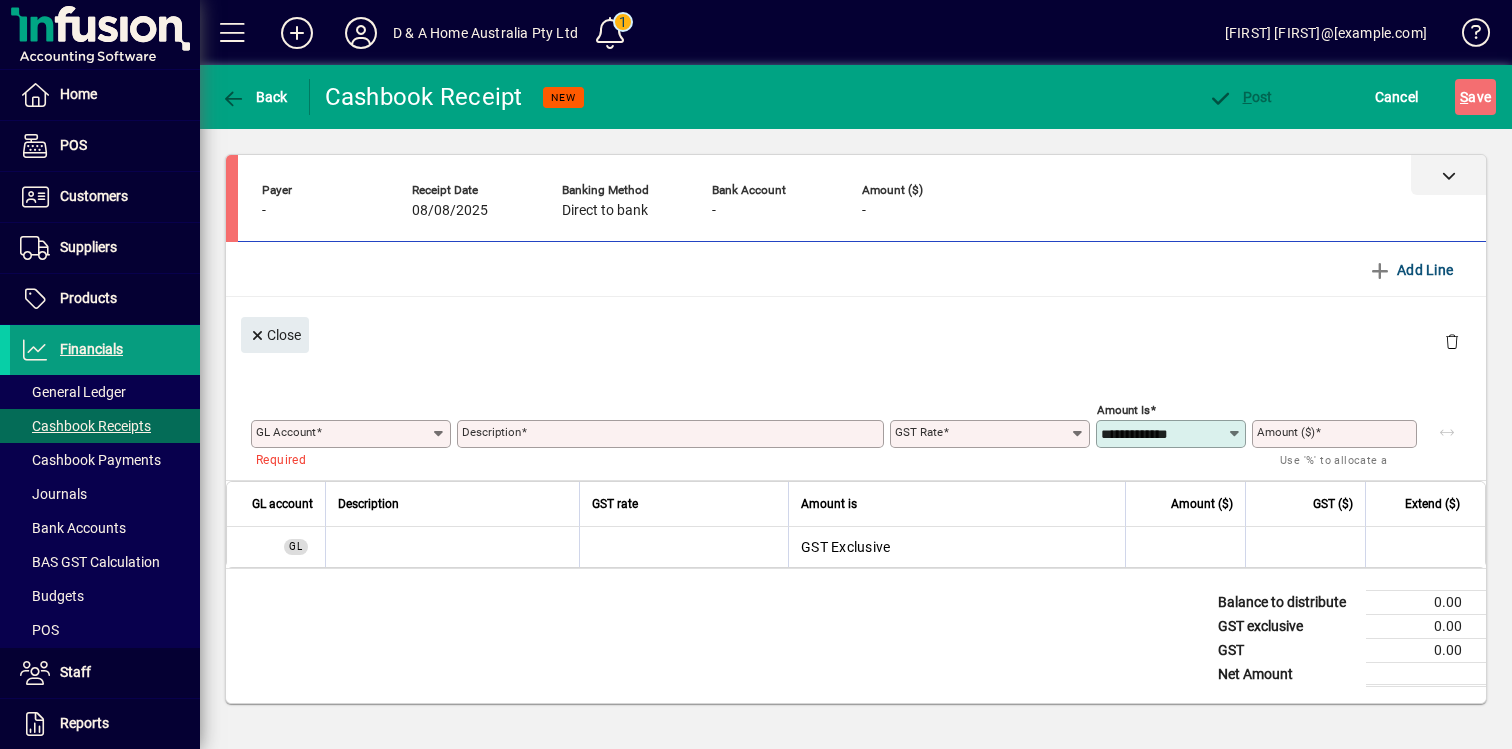 click 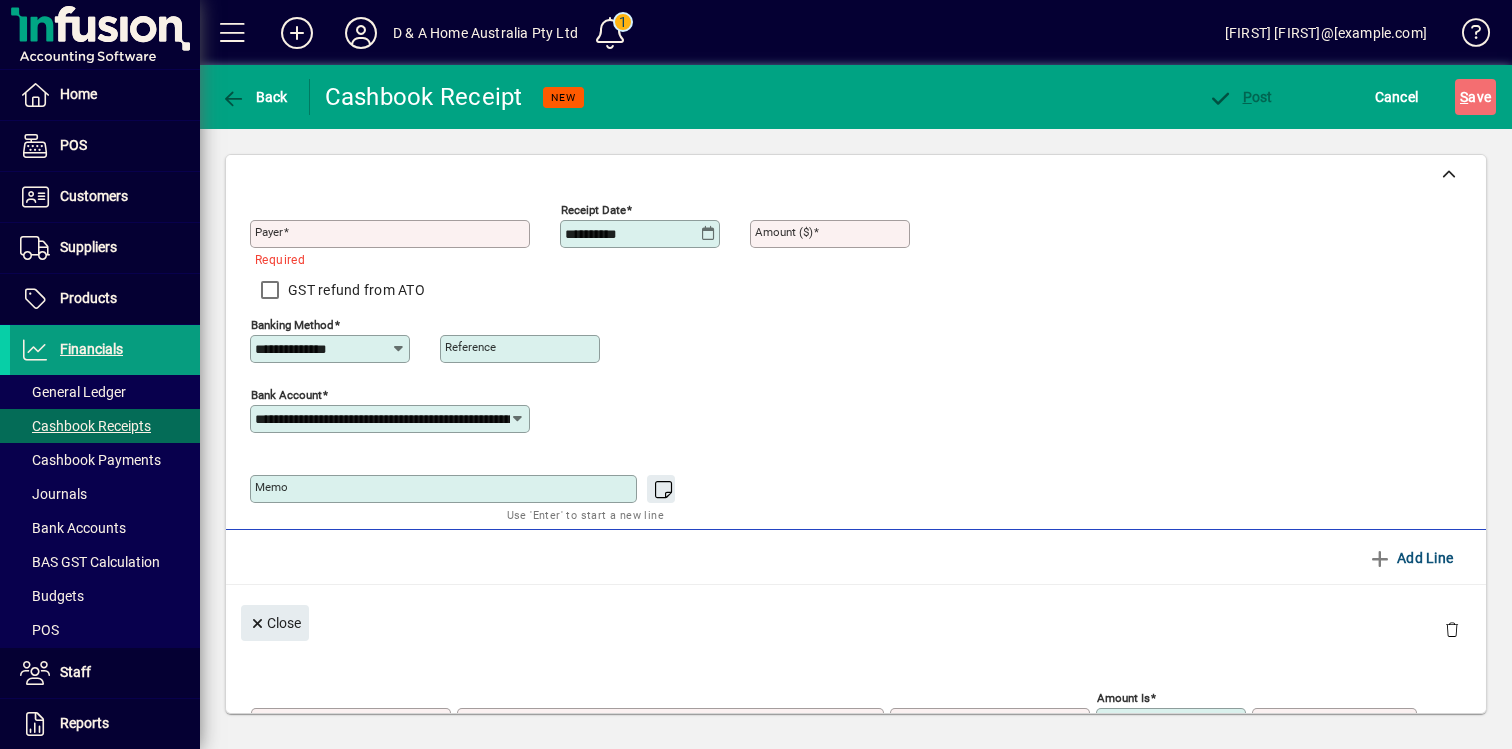 click on "Payer" at bounding box center (392, 234) 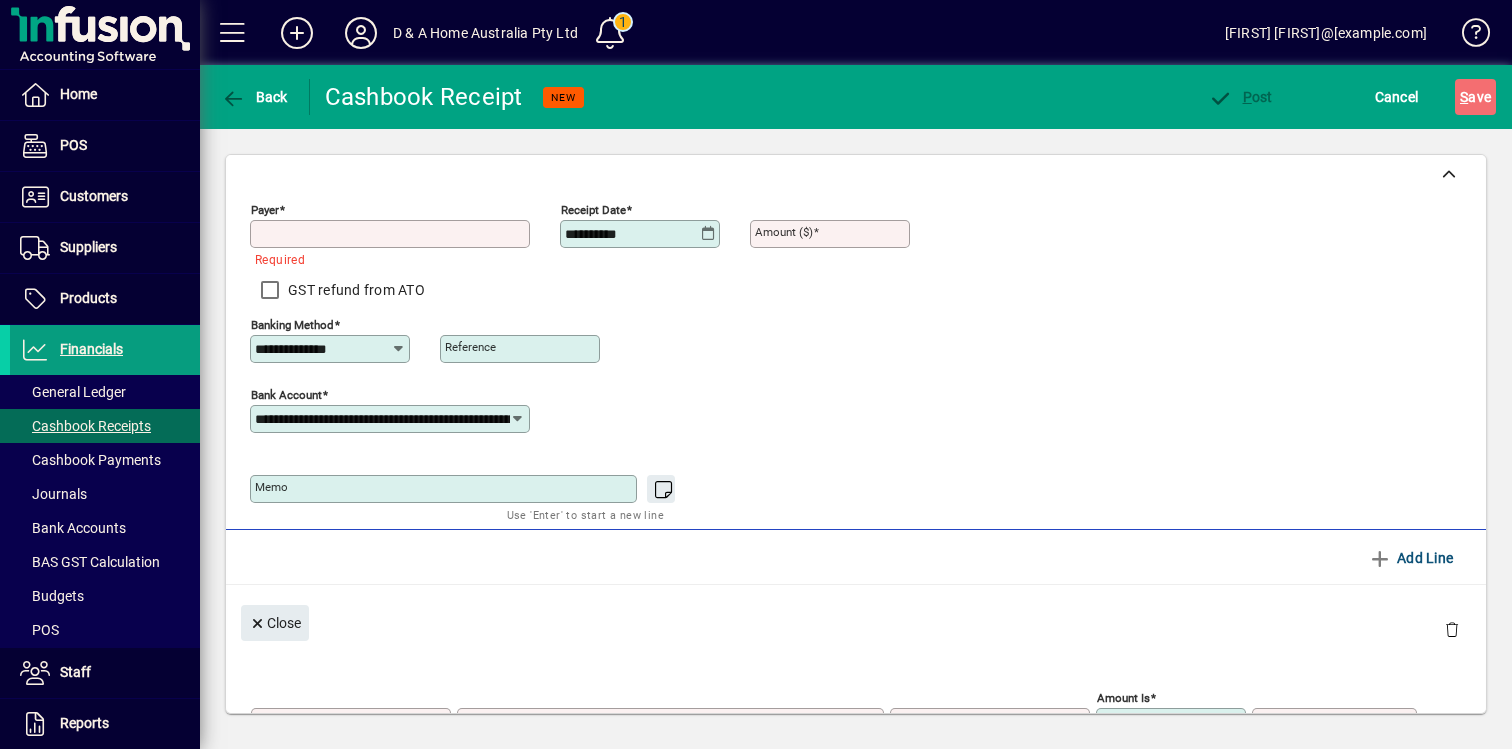 type on "**********" 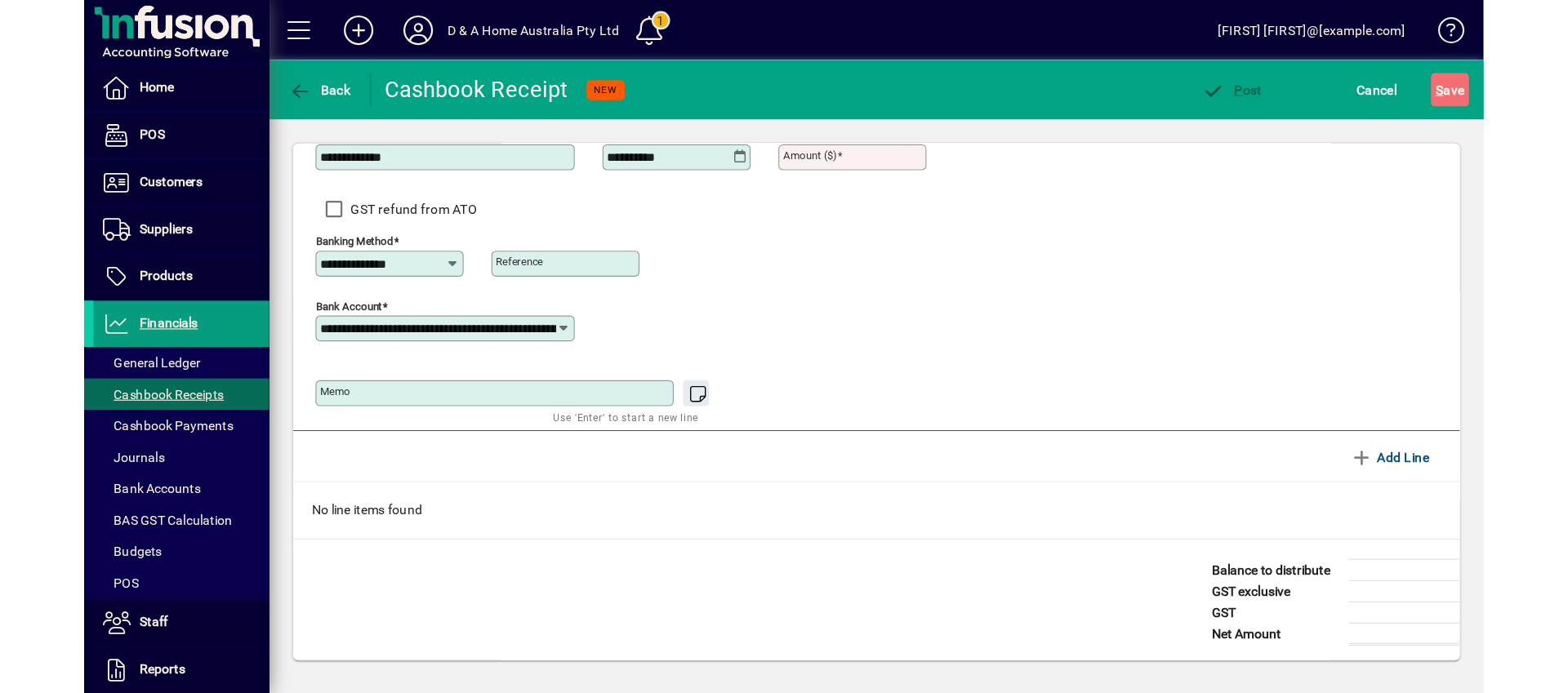 scroll, scrollTop: 0, scrollLeft: 0, axis: both 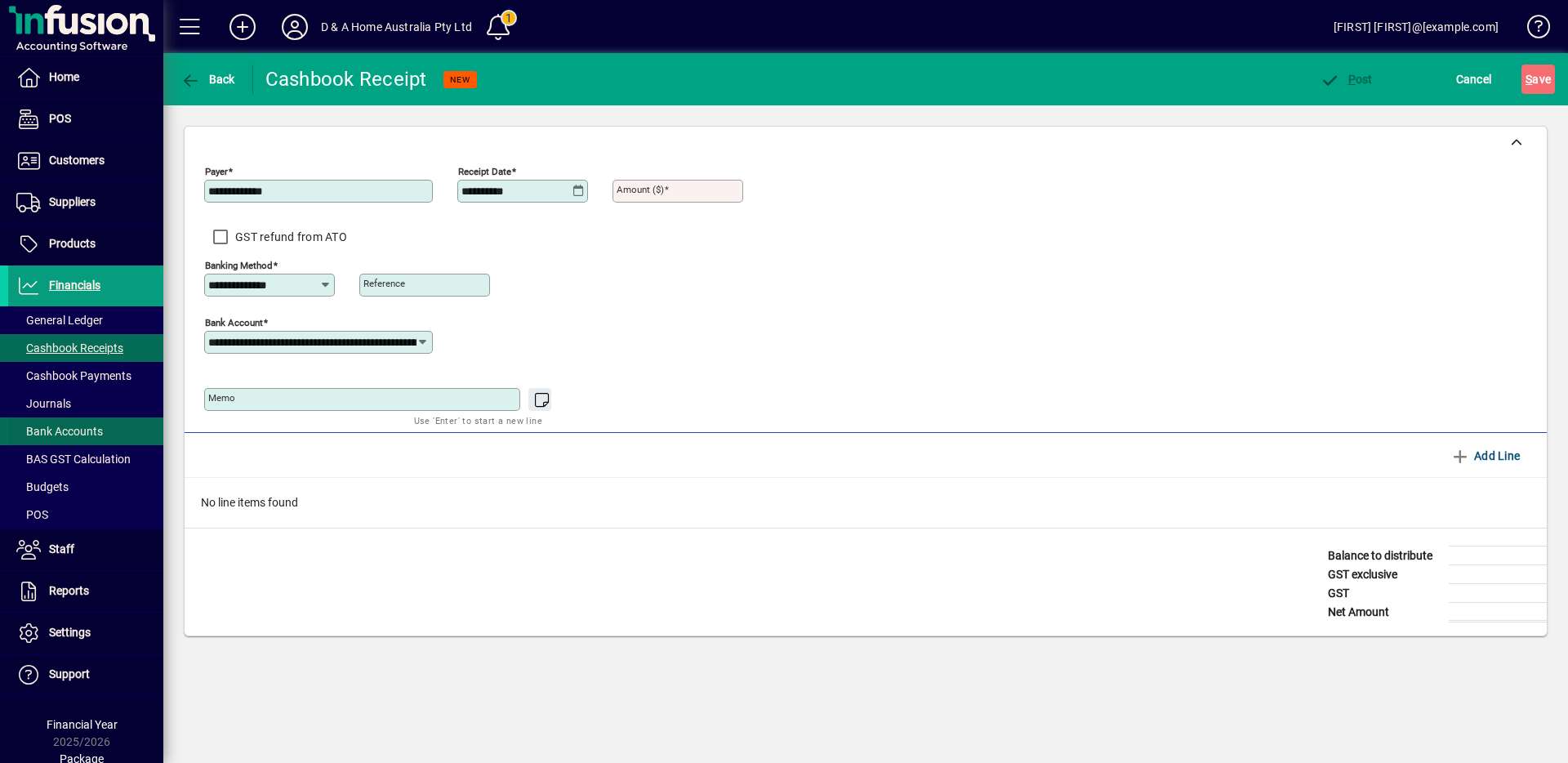 click on "Bank Accounts" at bounding box center (60, 431) 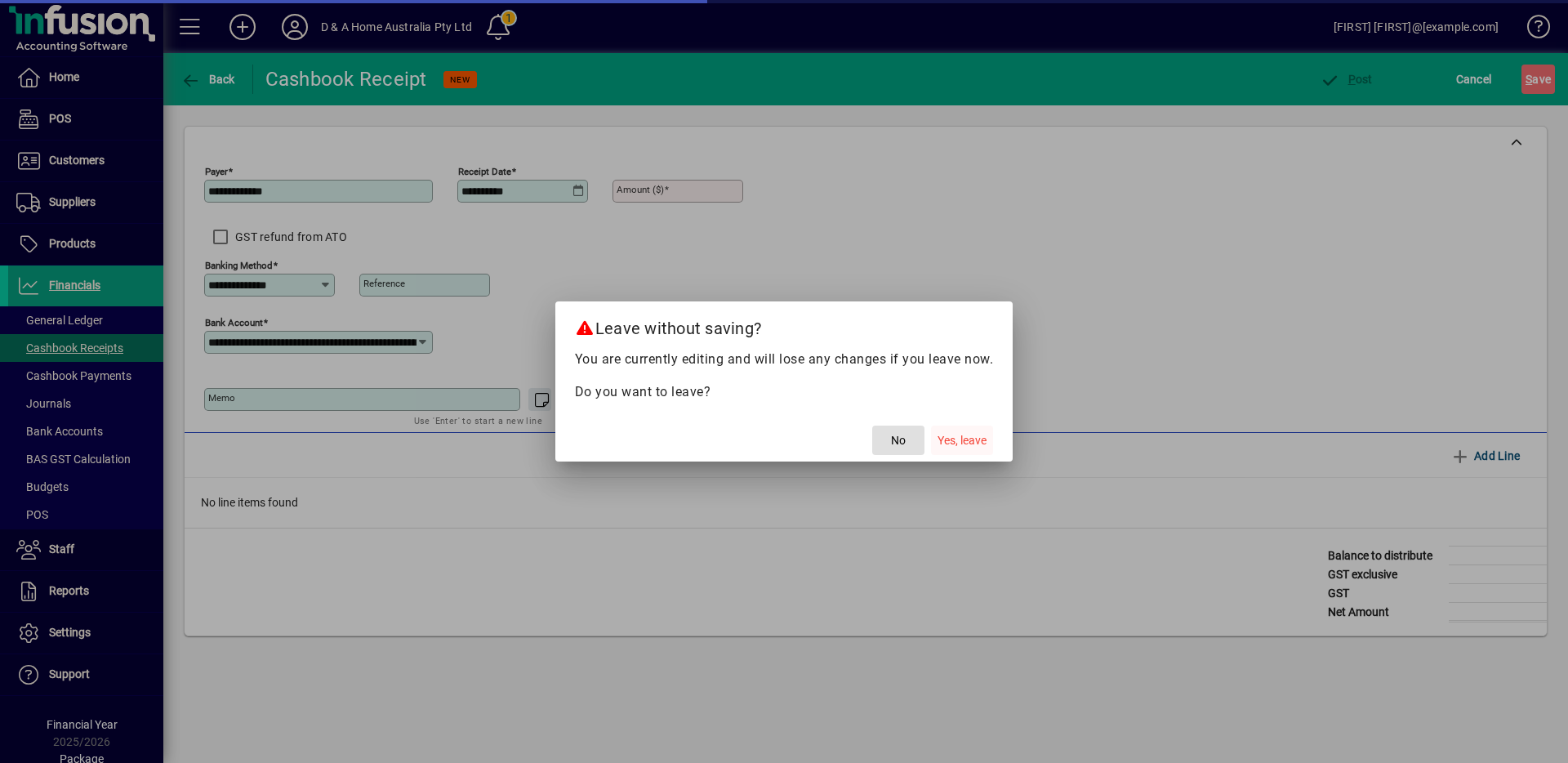 click on "Yes, leave" 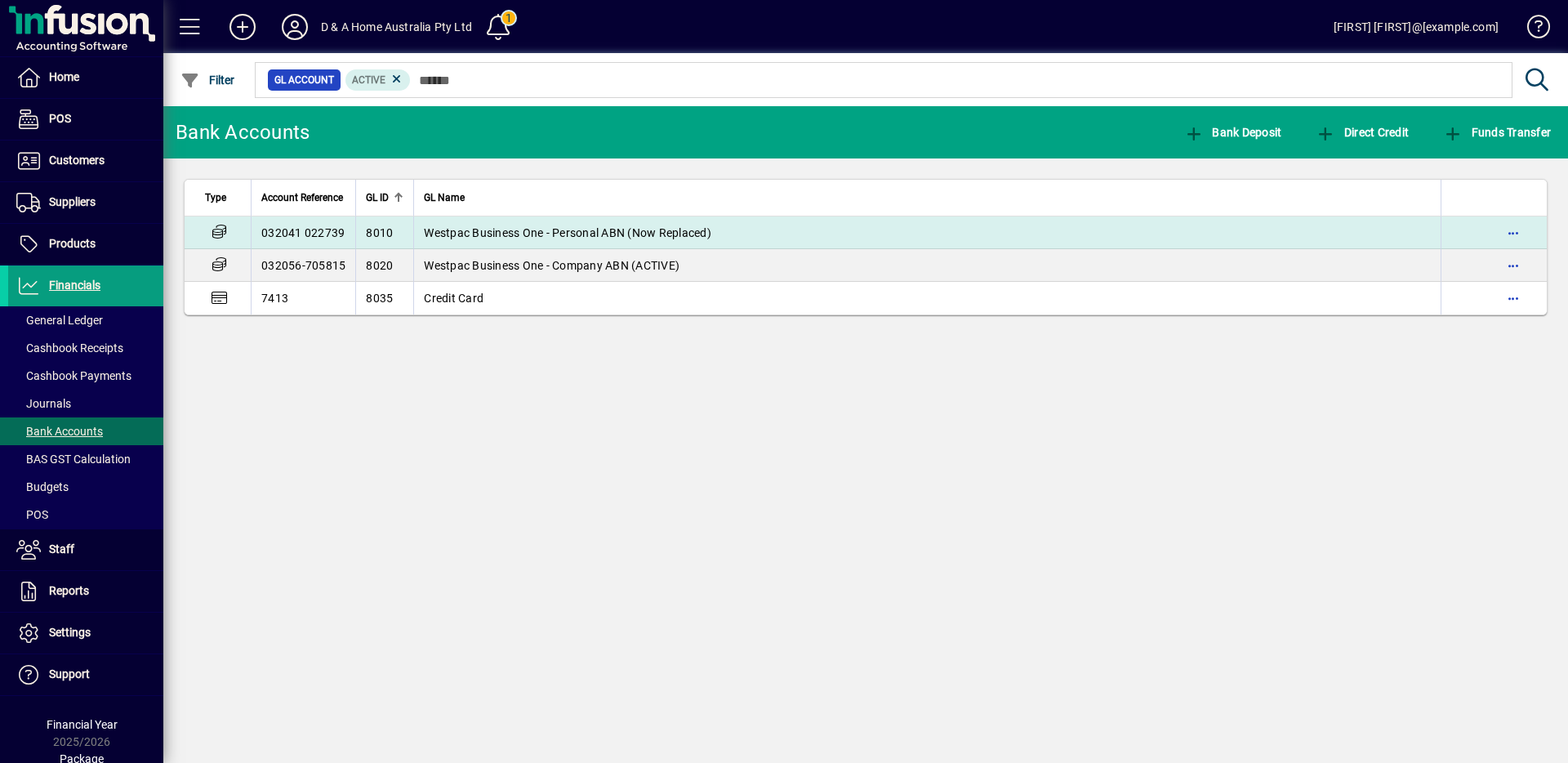 click on "Westpac Business One - Personal ABN (Now Replaced)" at bounding box center (568, 233) 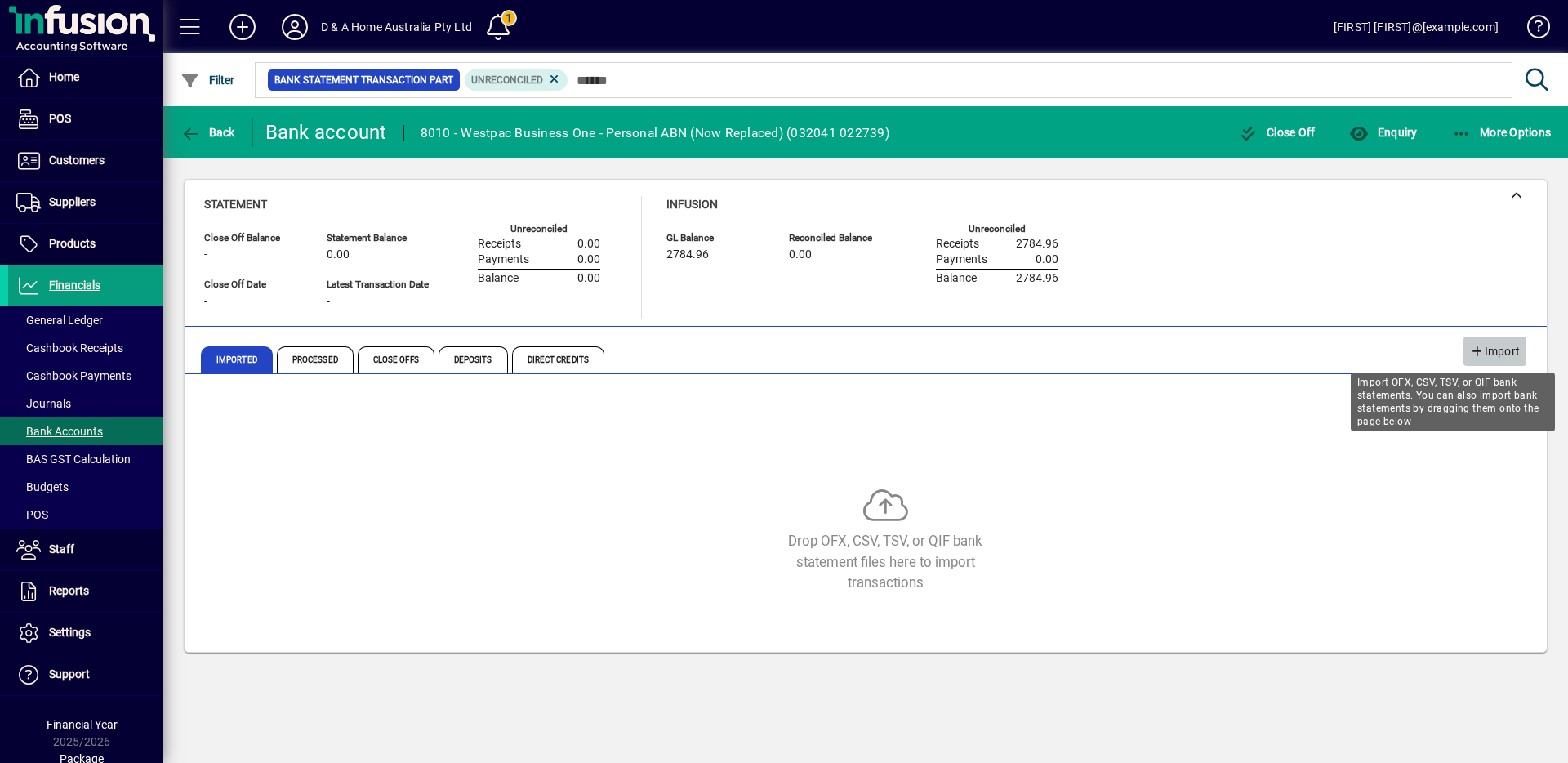 click on "Import" 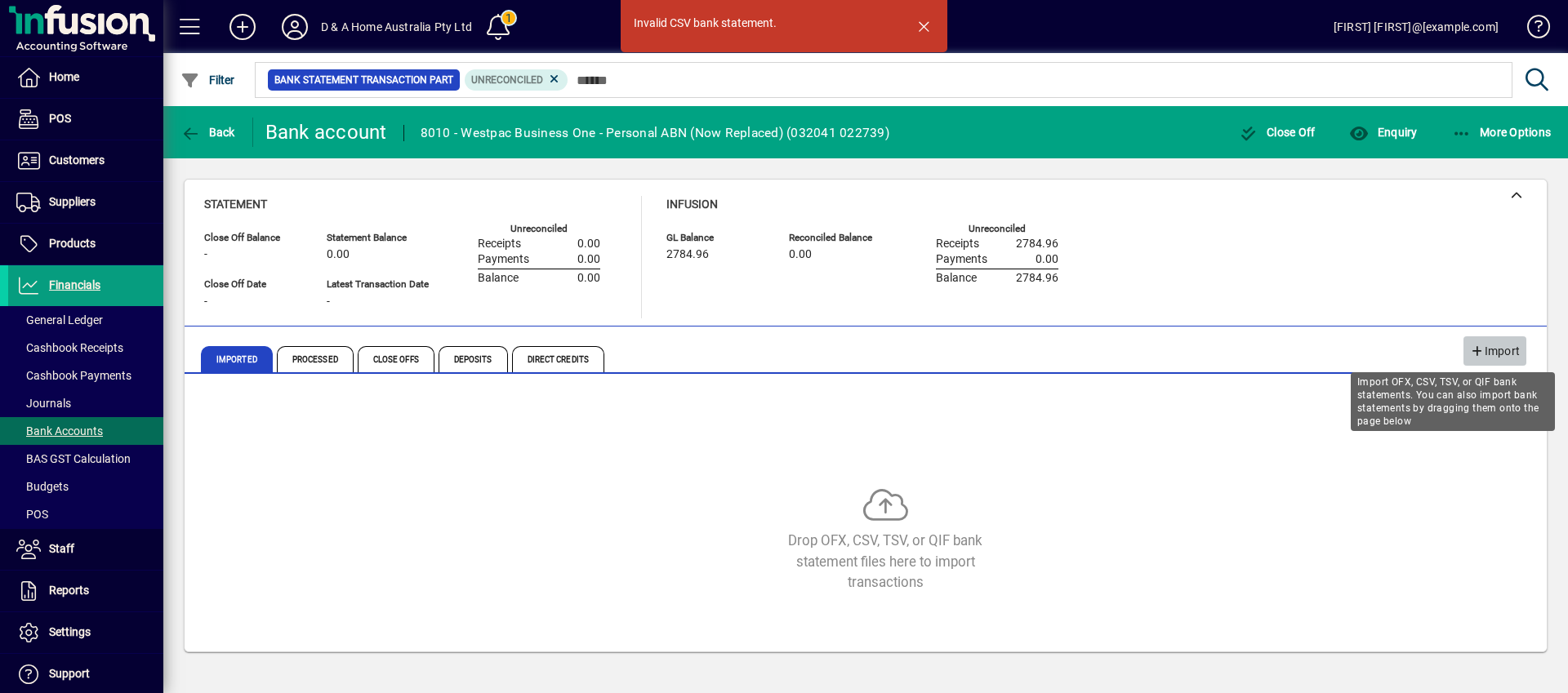 click on "Import" 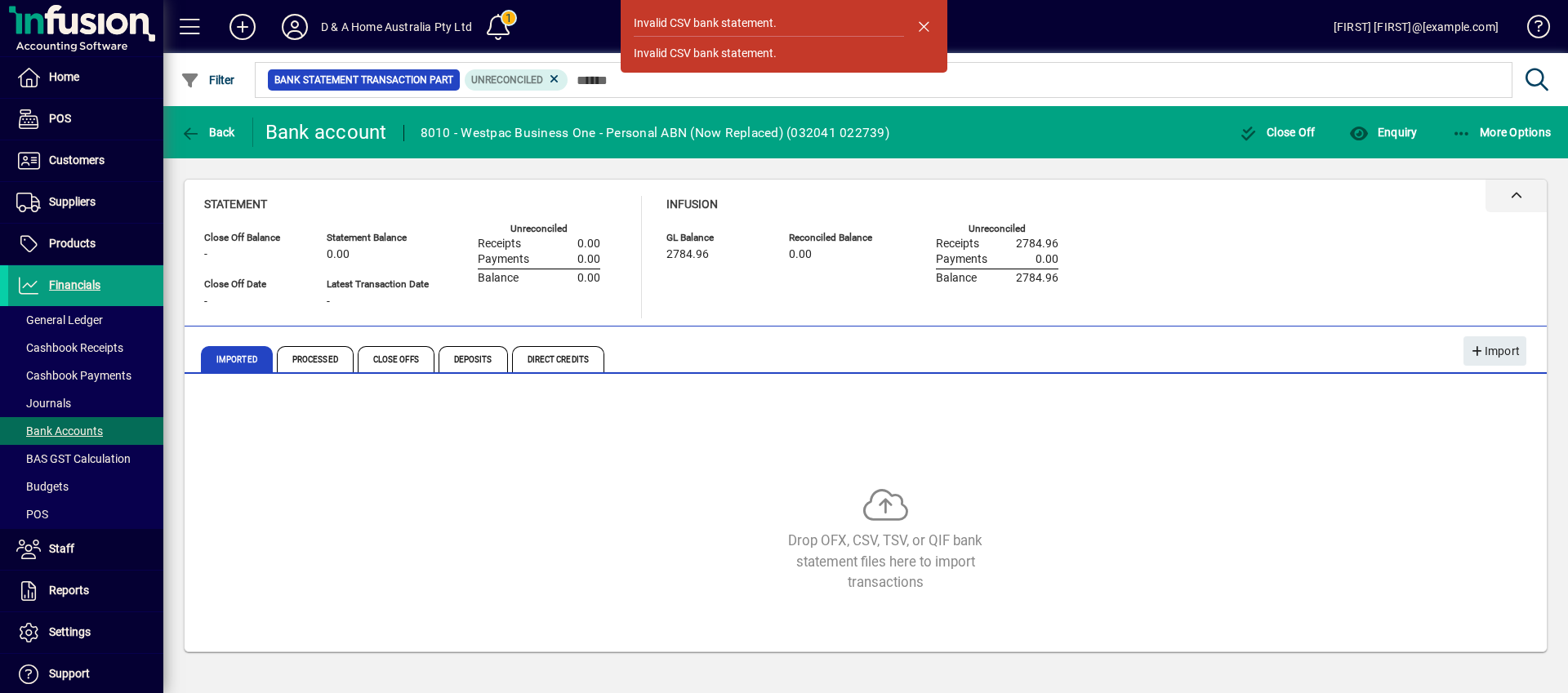 type 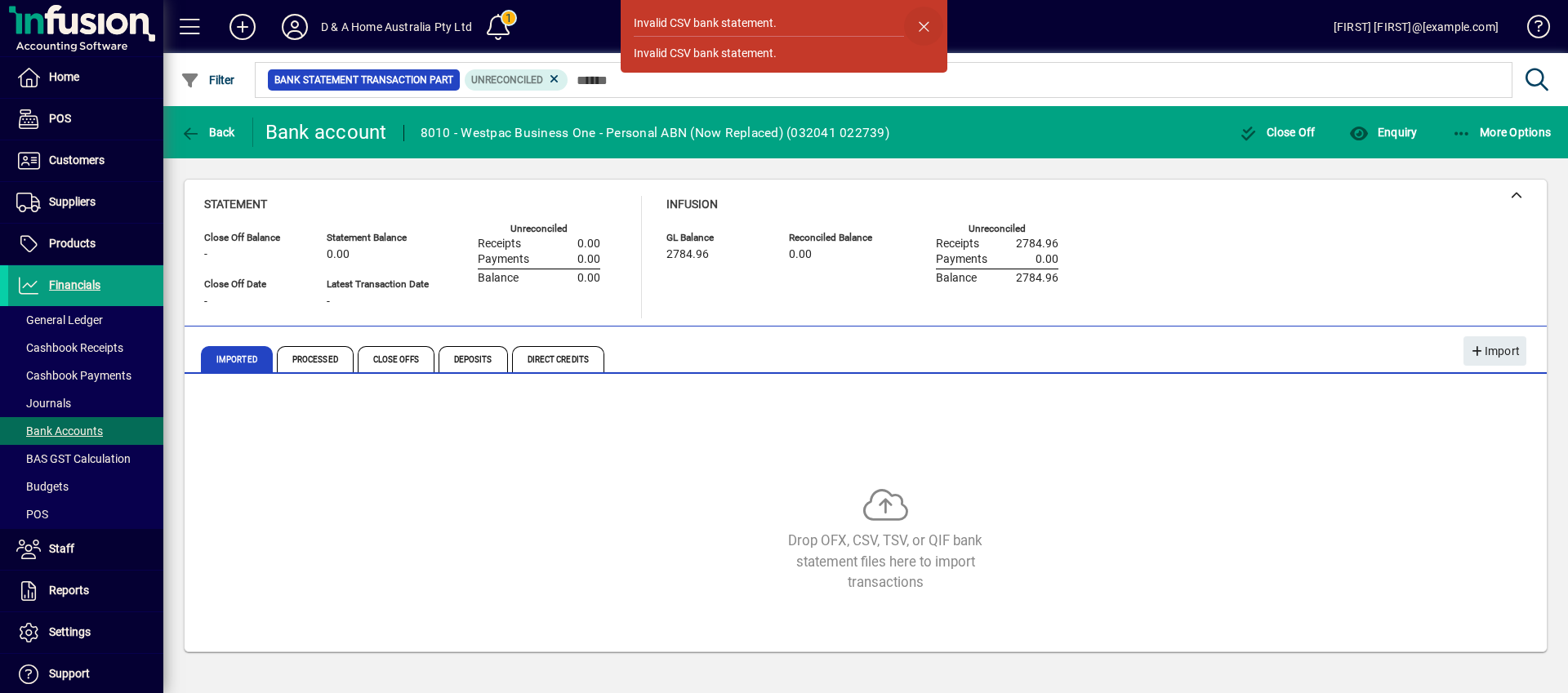click 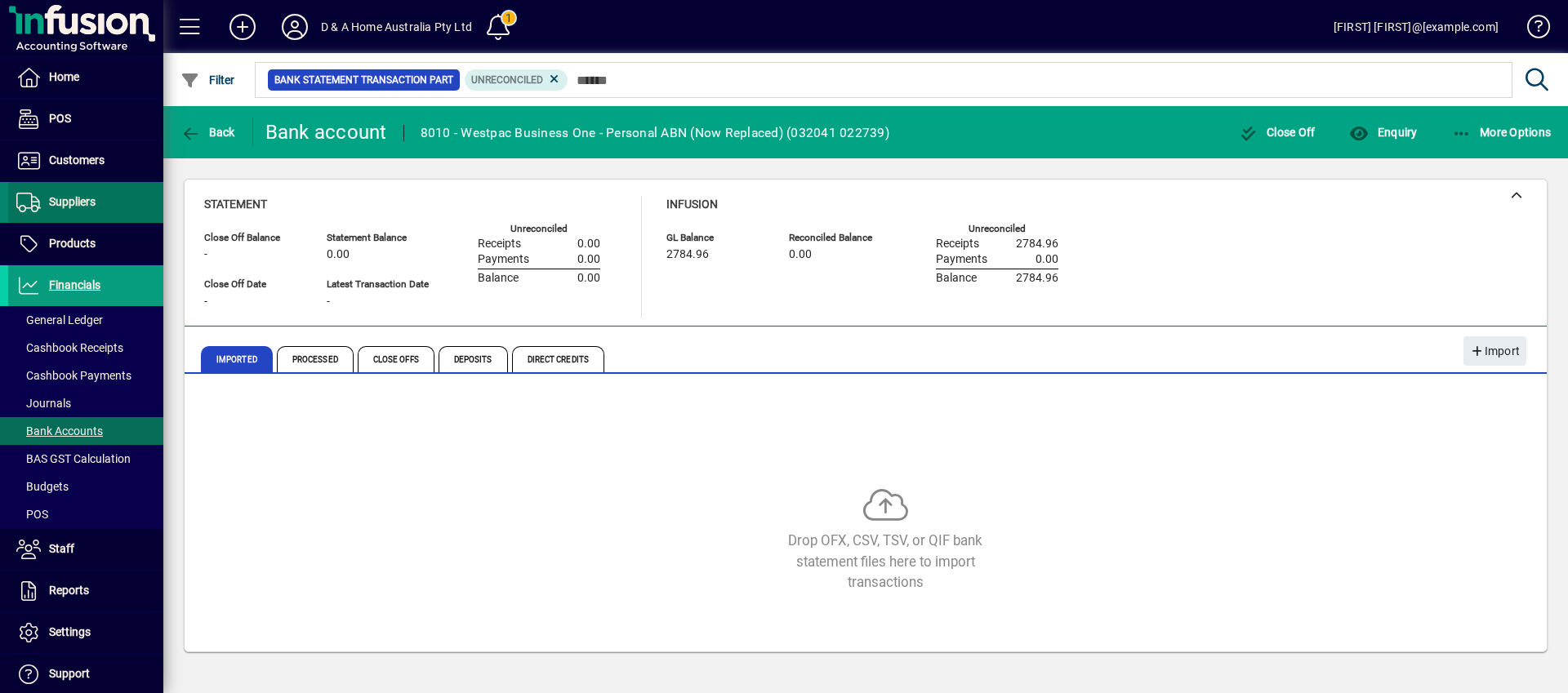 click at bounding box center (86, 202) 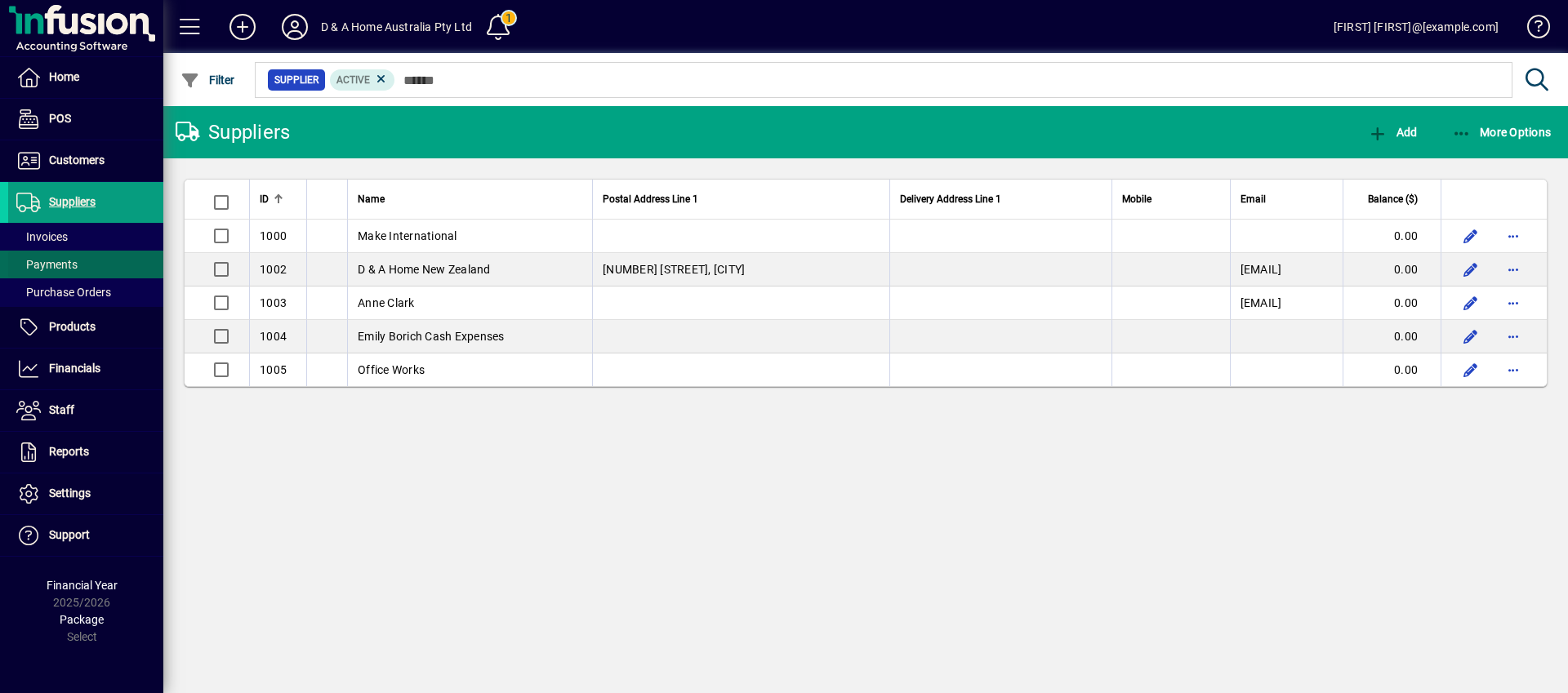 click at bounding box center (86, 264) 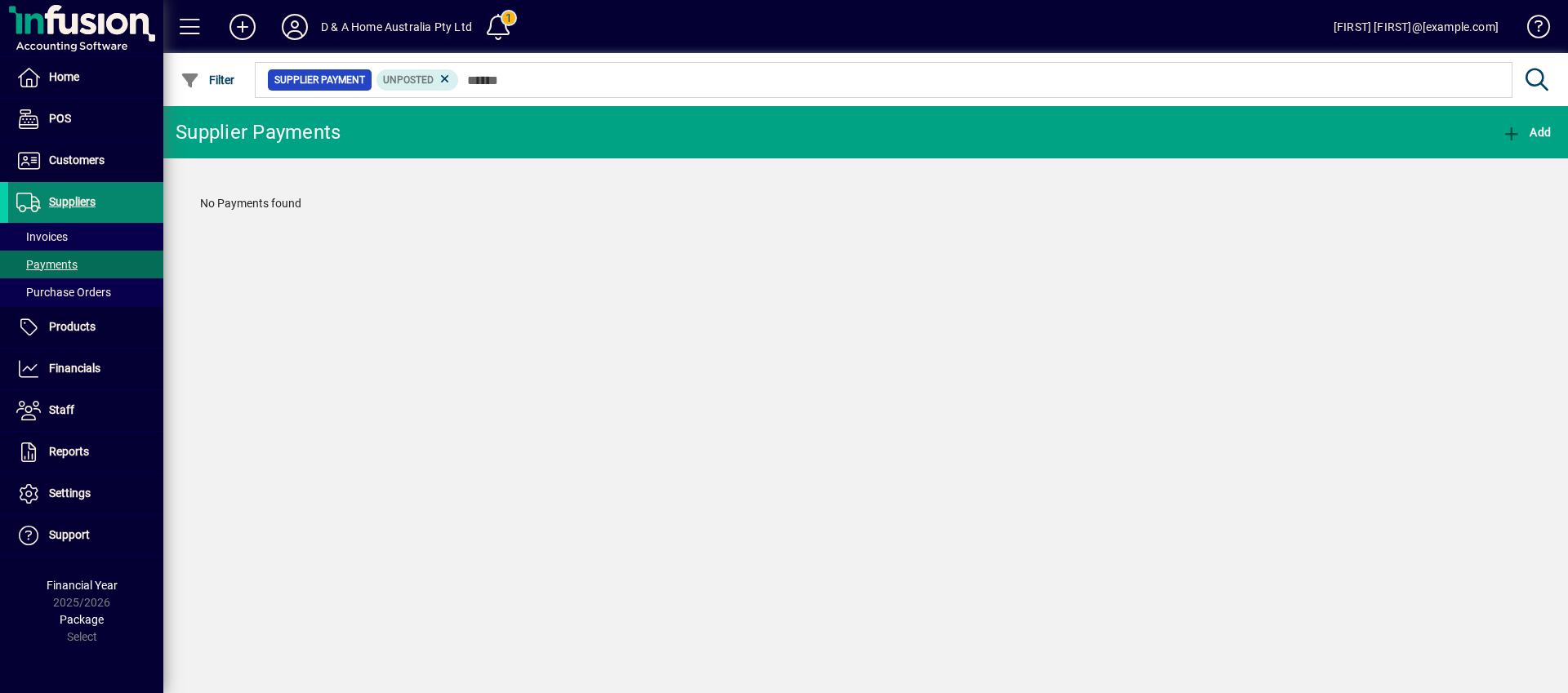 click at bounding box center (86, 202) 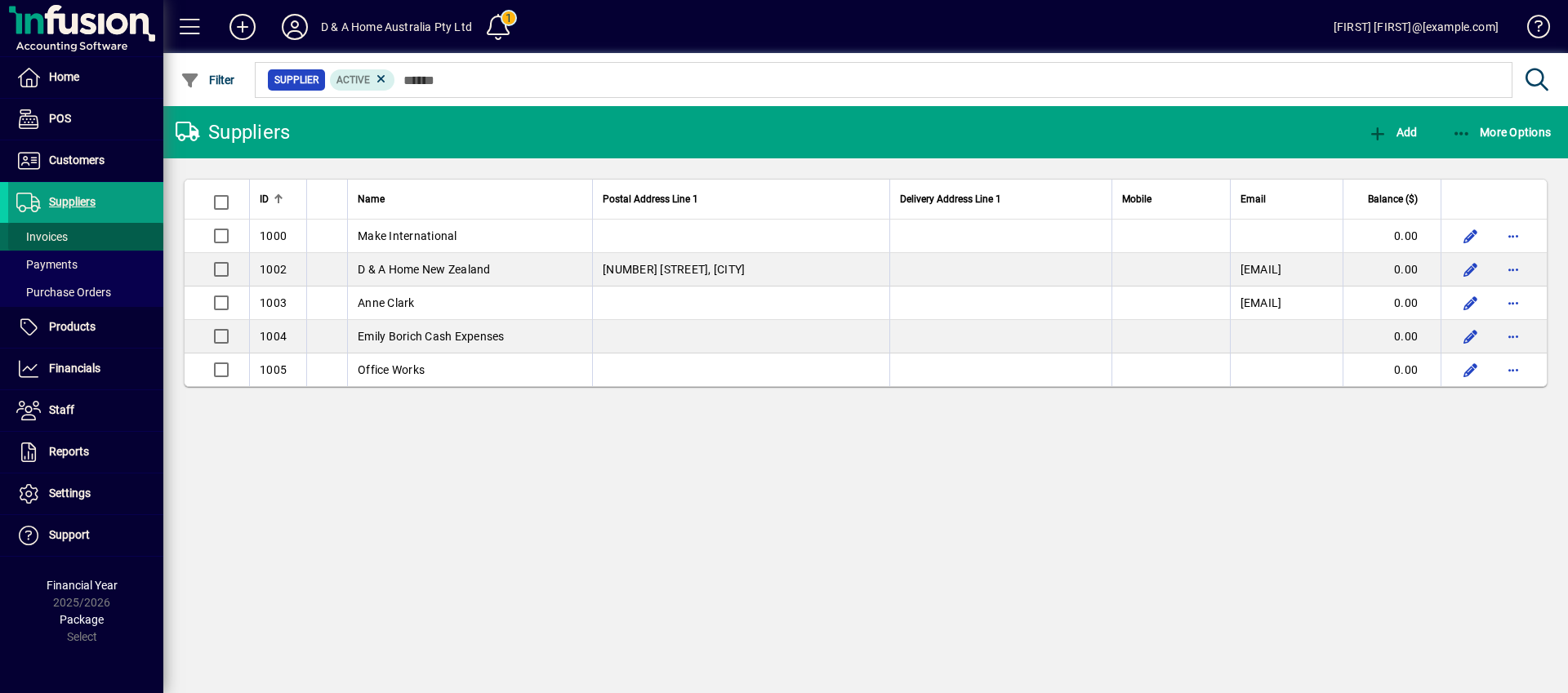 click at bounding box center (86, 237) 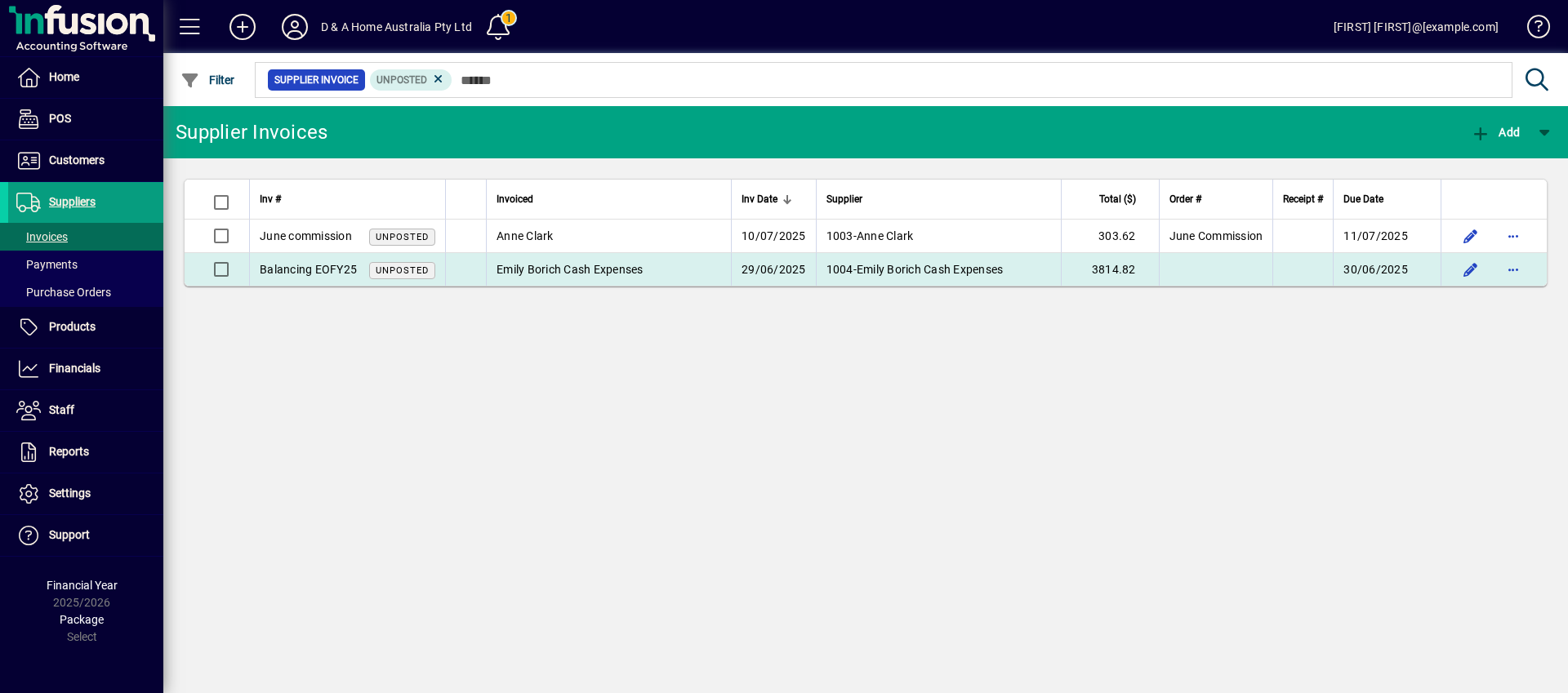 click on "Balancing EOFY25" at bounding box center (308, 269) 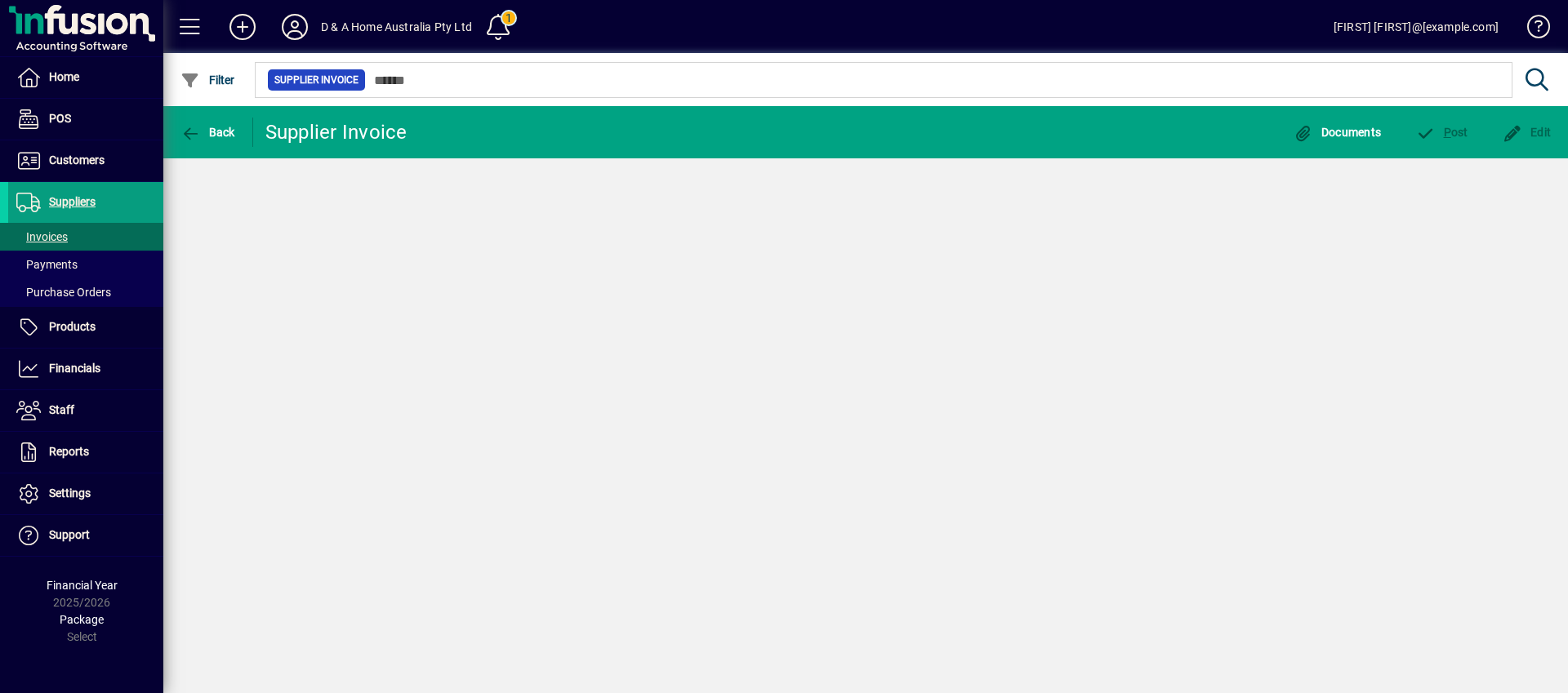 click on "Back  Supplier Invoice  Documents P ost Edit" 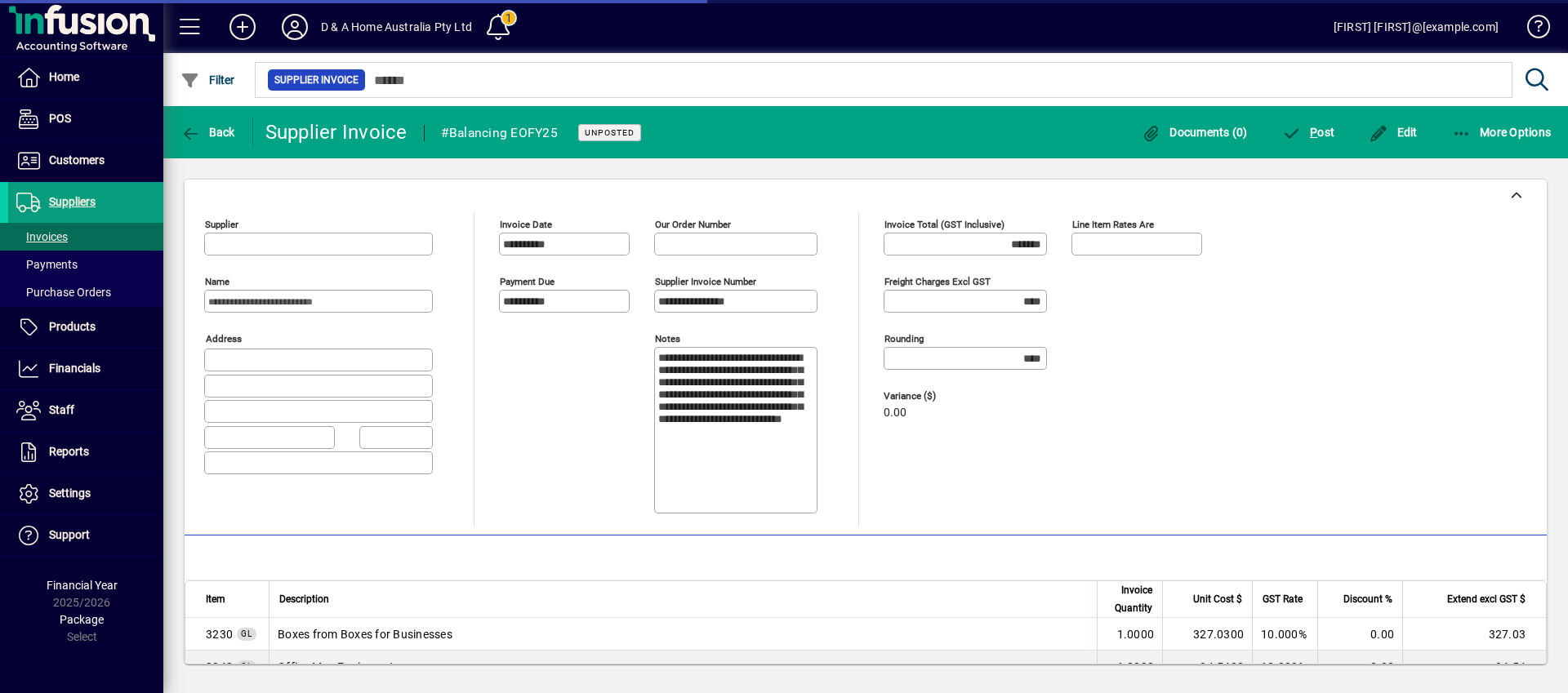 type on "**********" 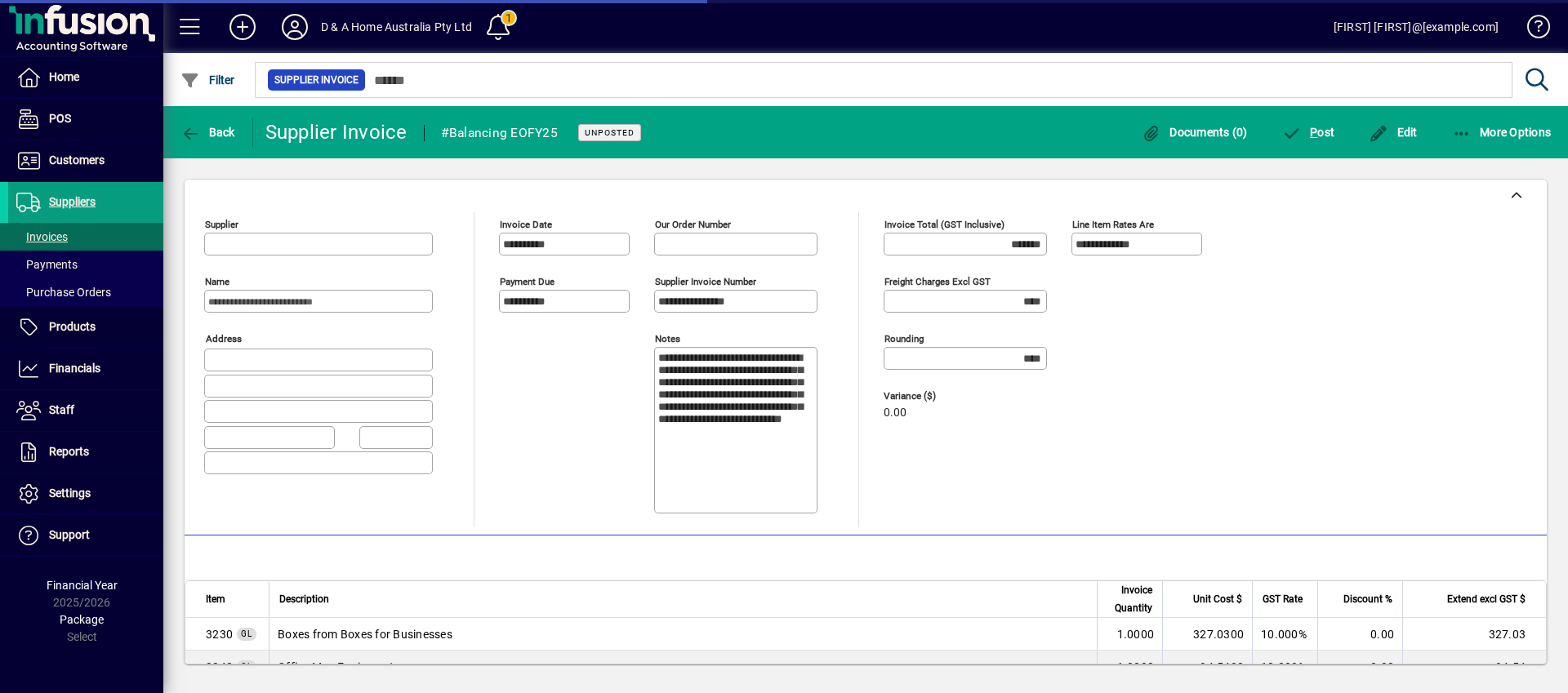 type on "*********" 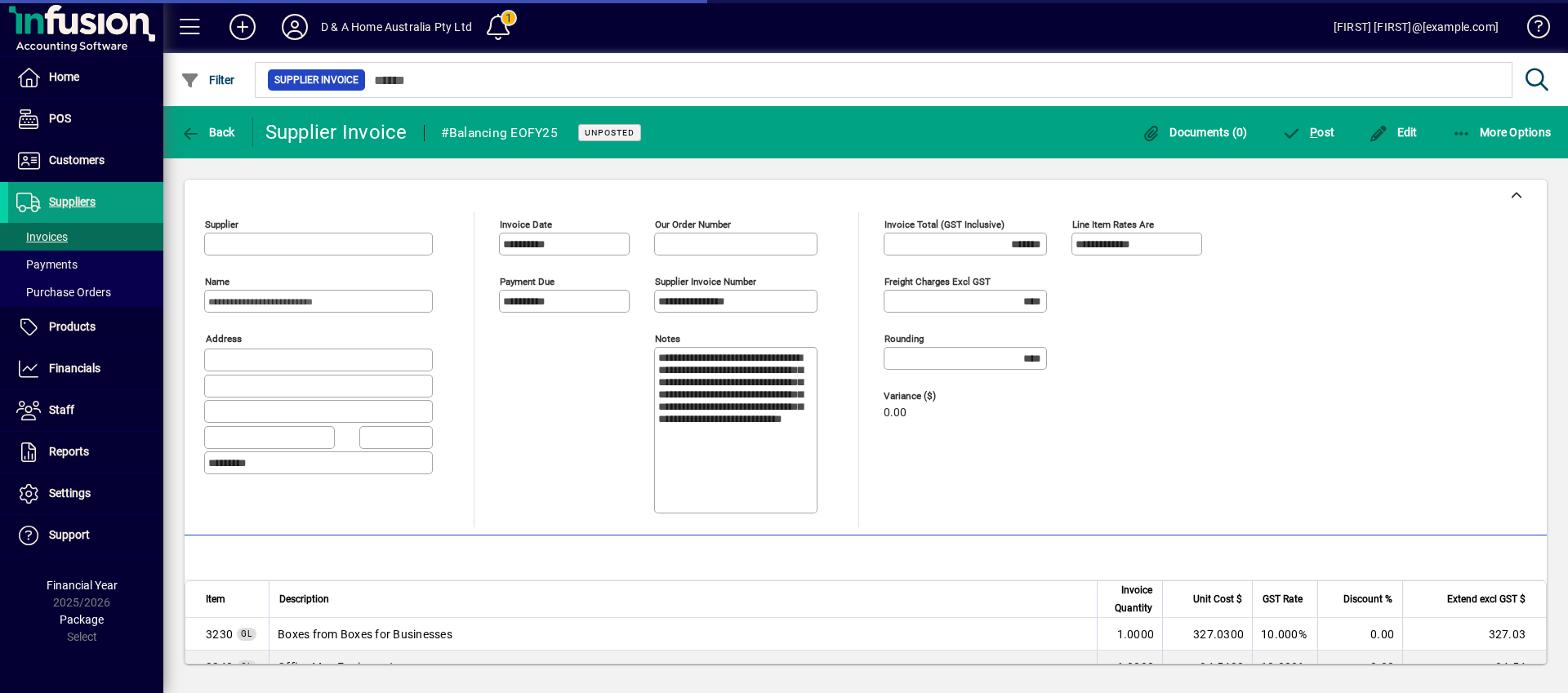 type on "**********" 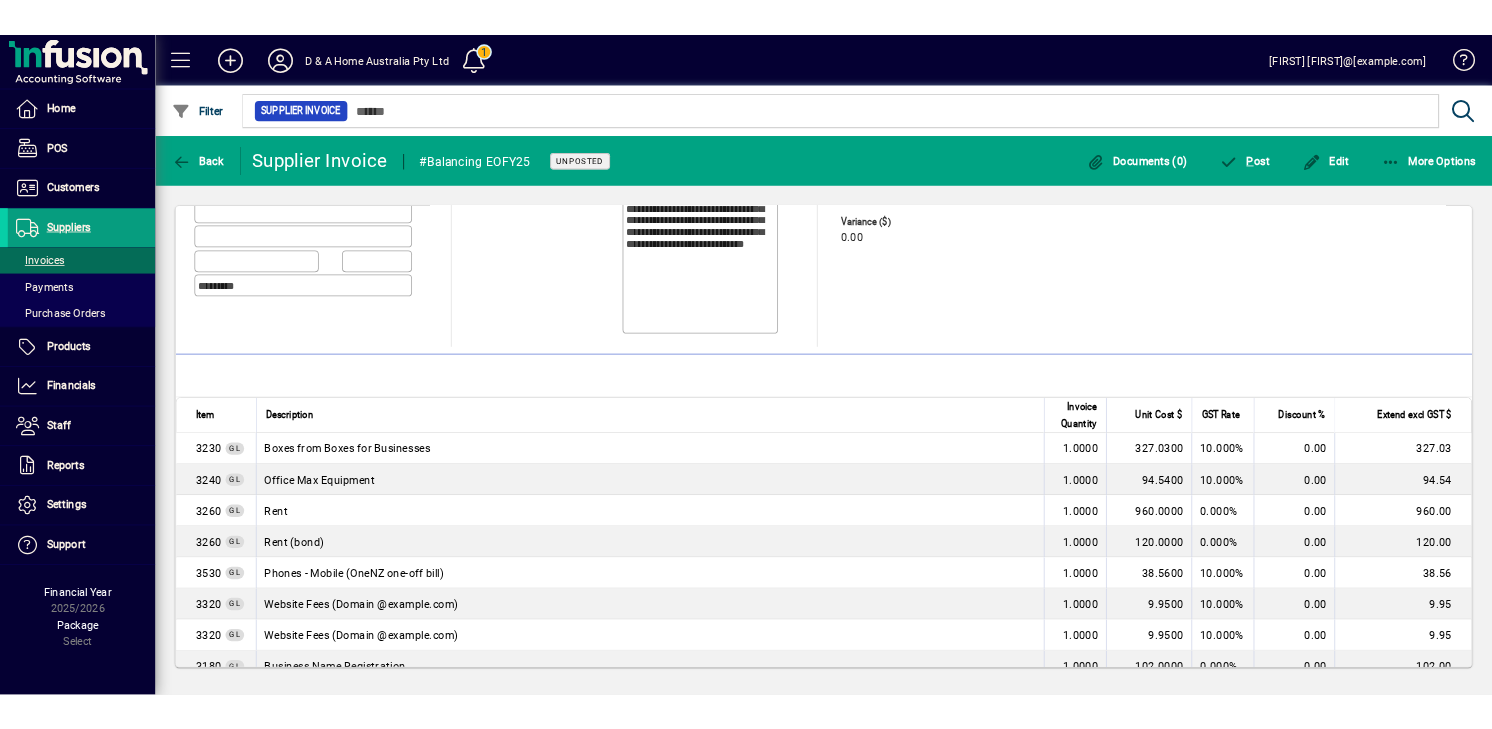 scroll, scrollTop: 0, scrollLeft: 0, axis: both 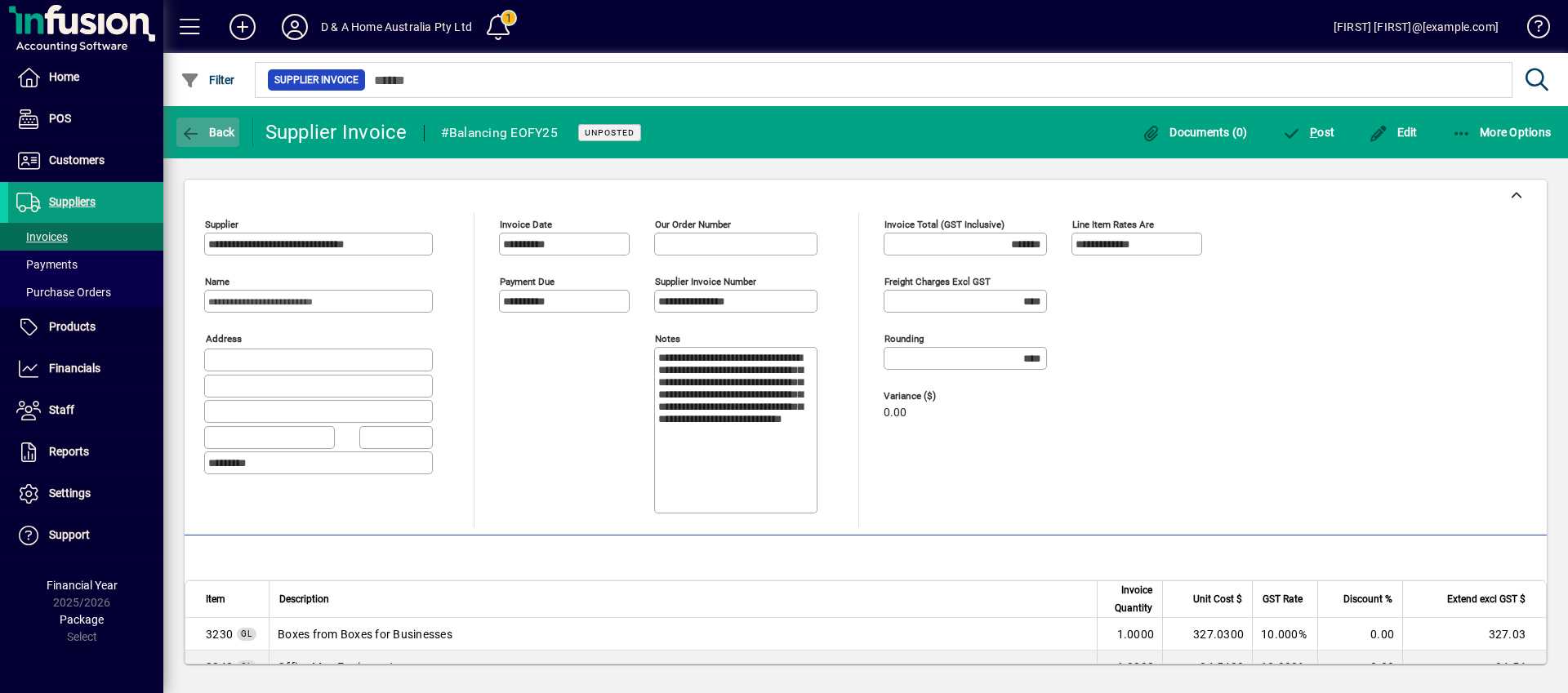 click on "Back" 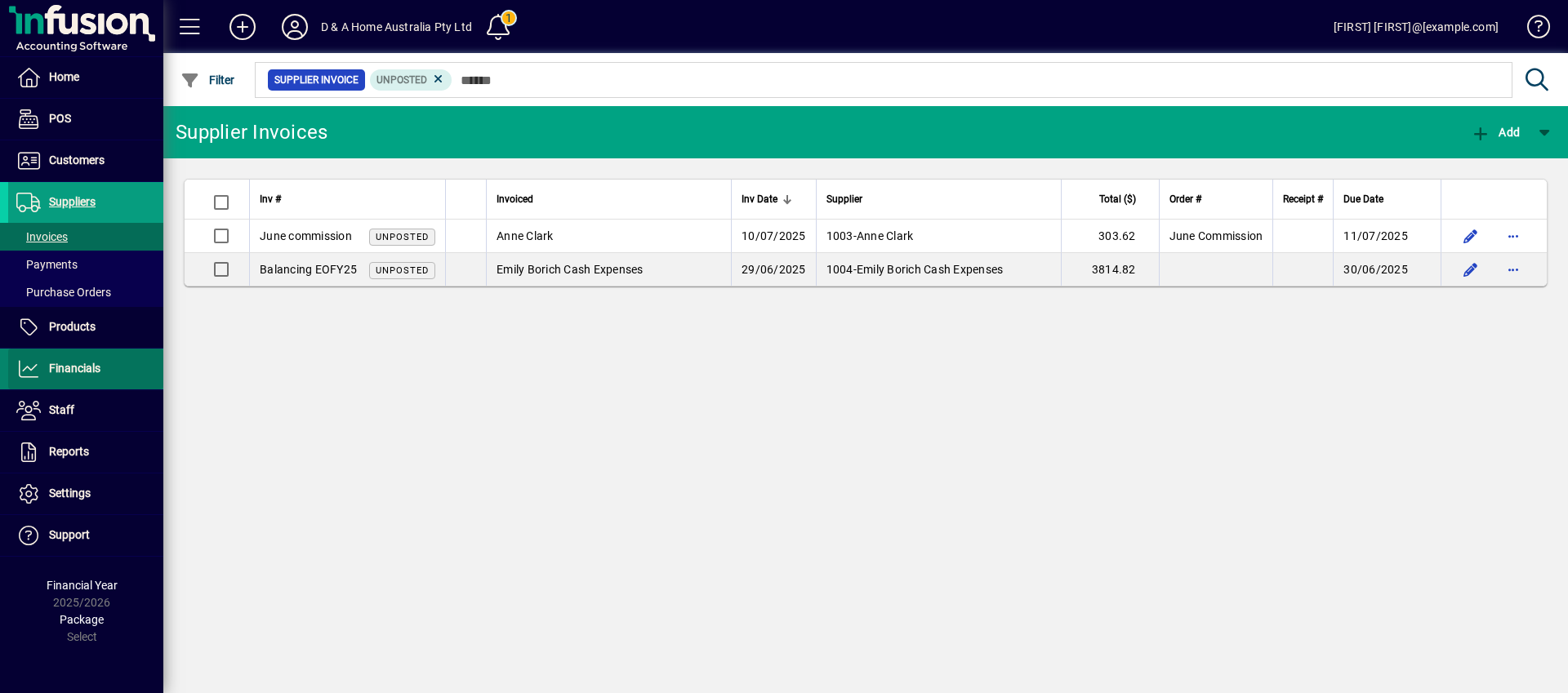 click on "Financials" at bounding box center [74, 368] 